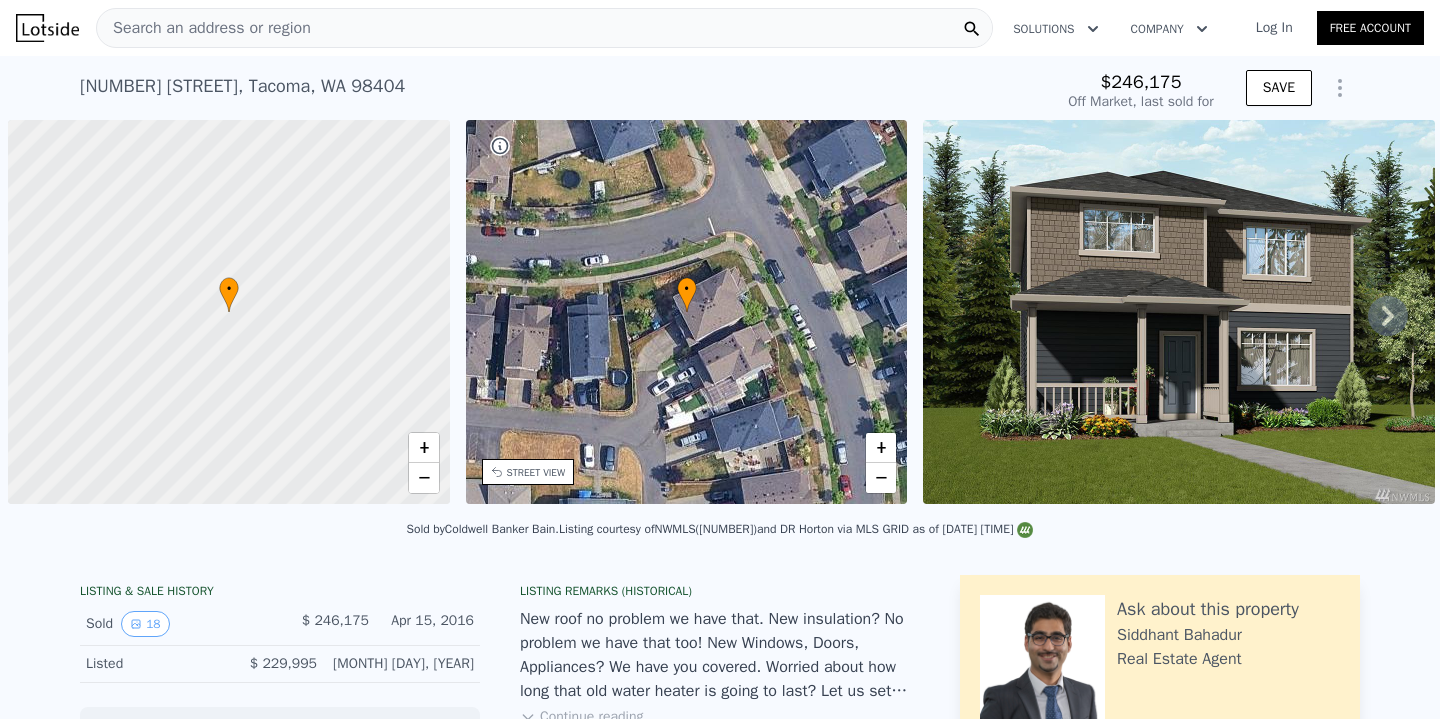 scroll, scrollTop: 0, scrollLeft: 0, axis: both 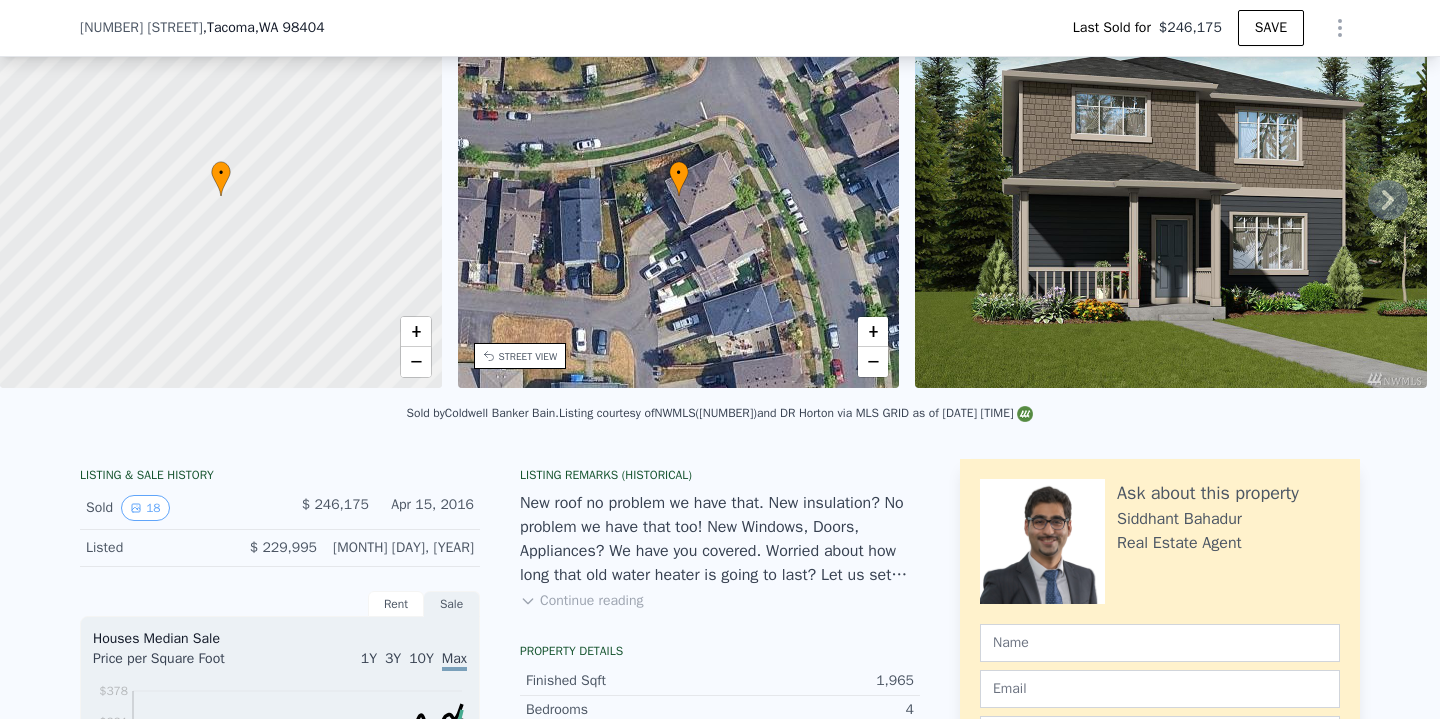 click 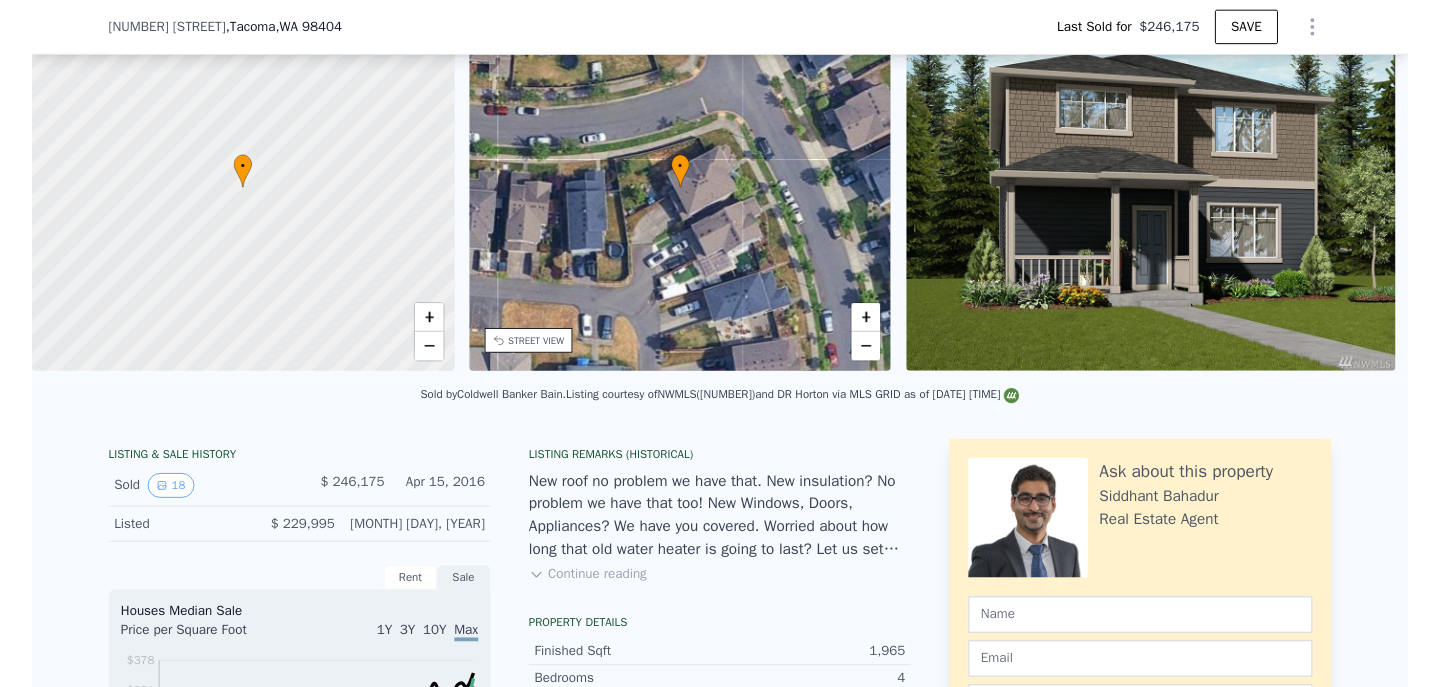 scroll, scrollTop: 0, scrollLeft: 466, axis: horizontal 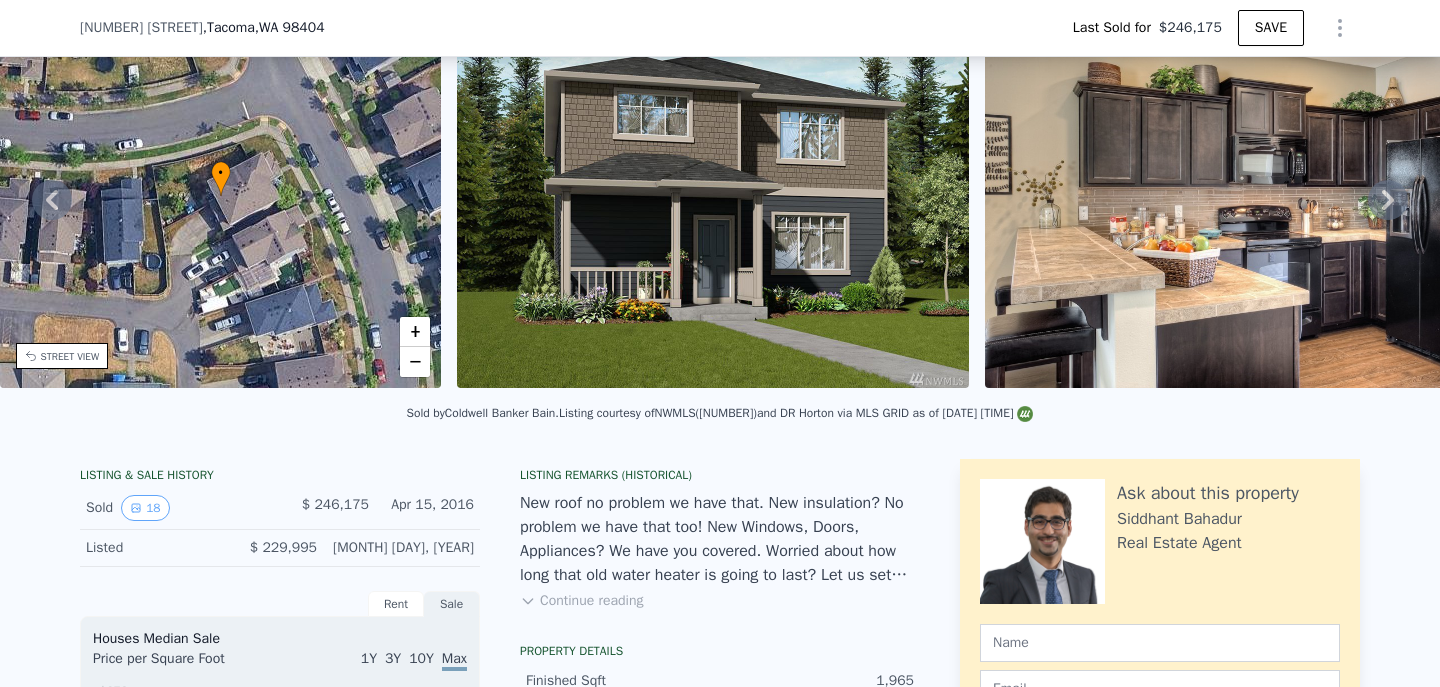 type on "$ 606,000" 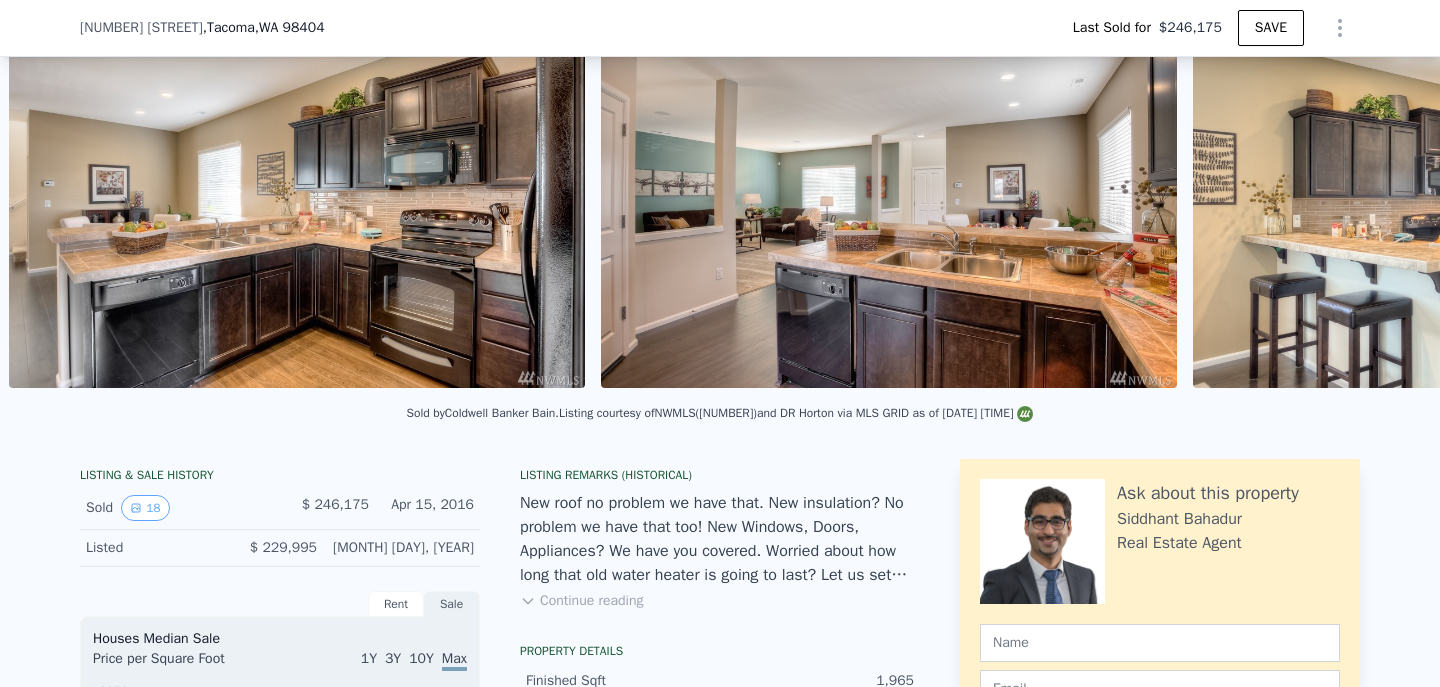 scroll, scrollTop: 0, scrollLeft: 2035, axis: horizontal 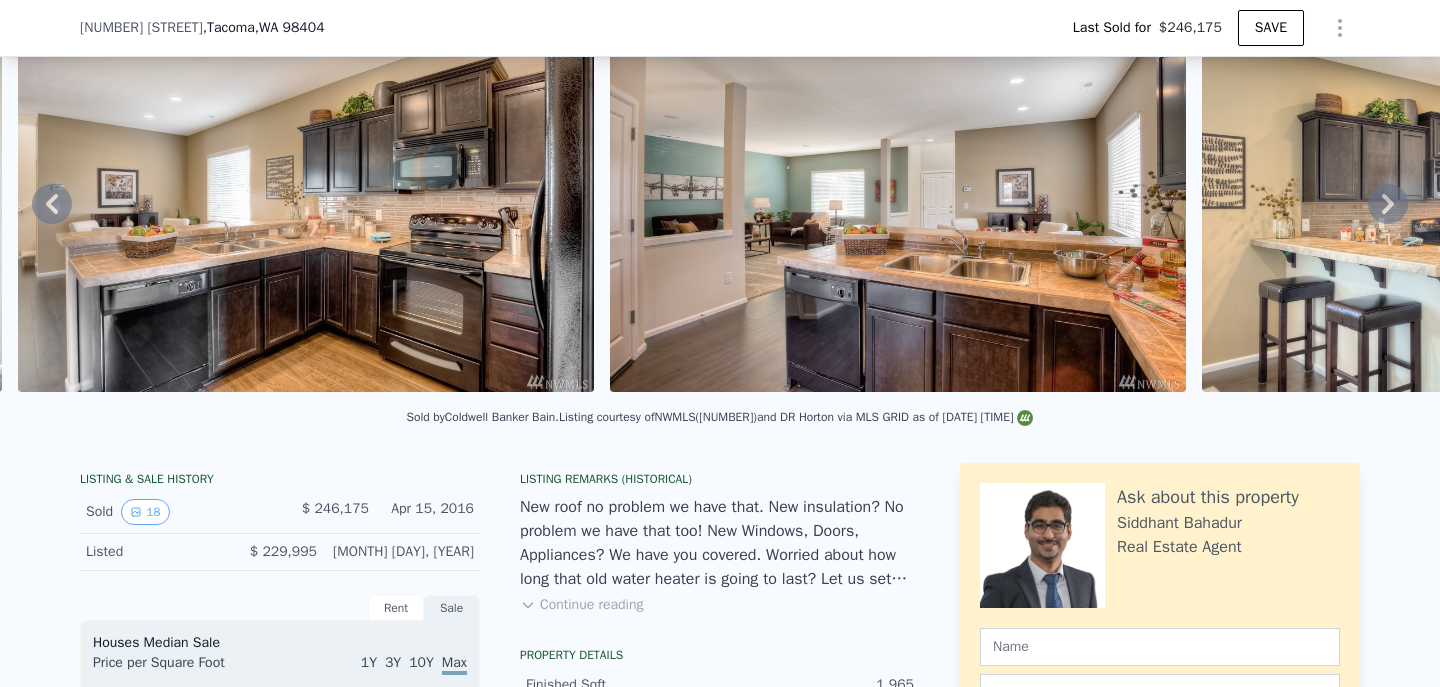 click 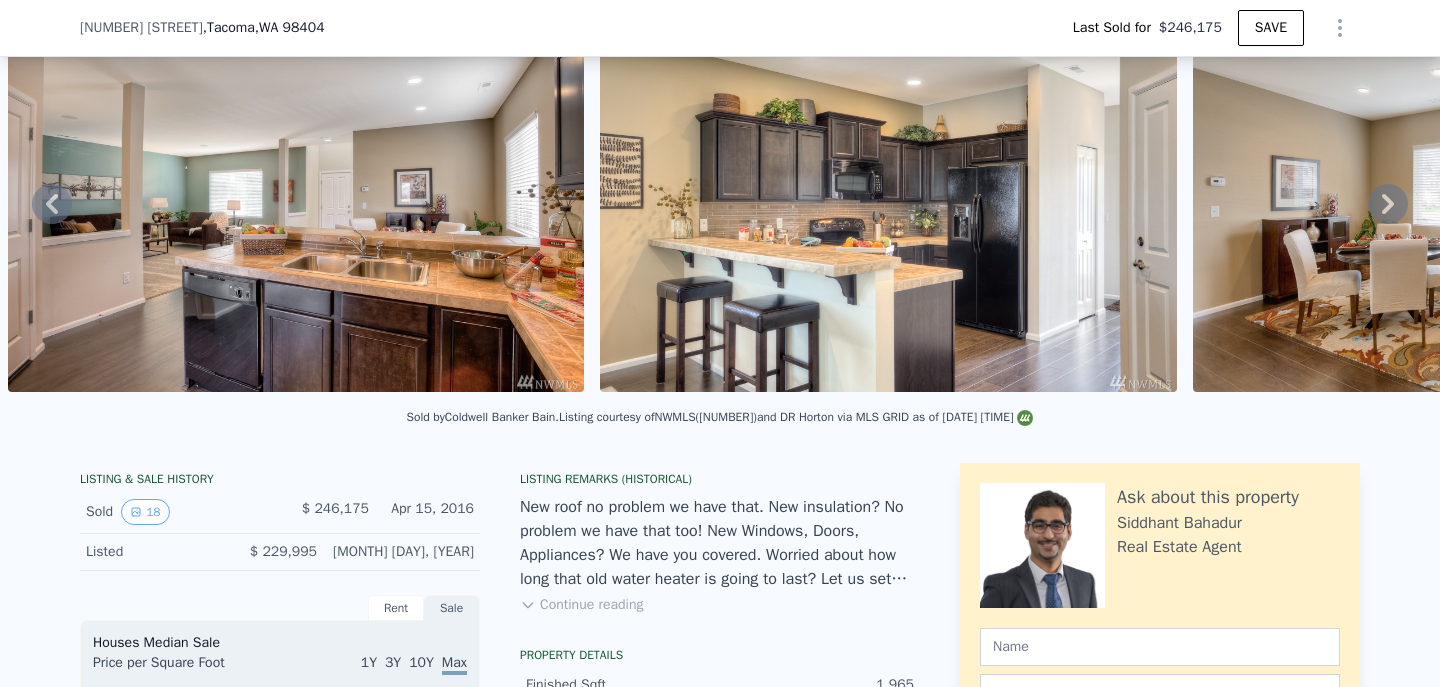 click 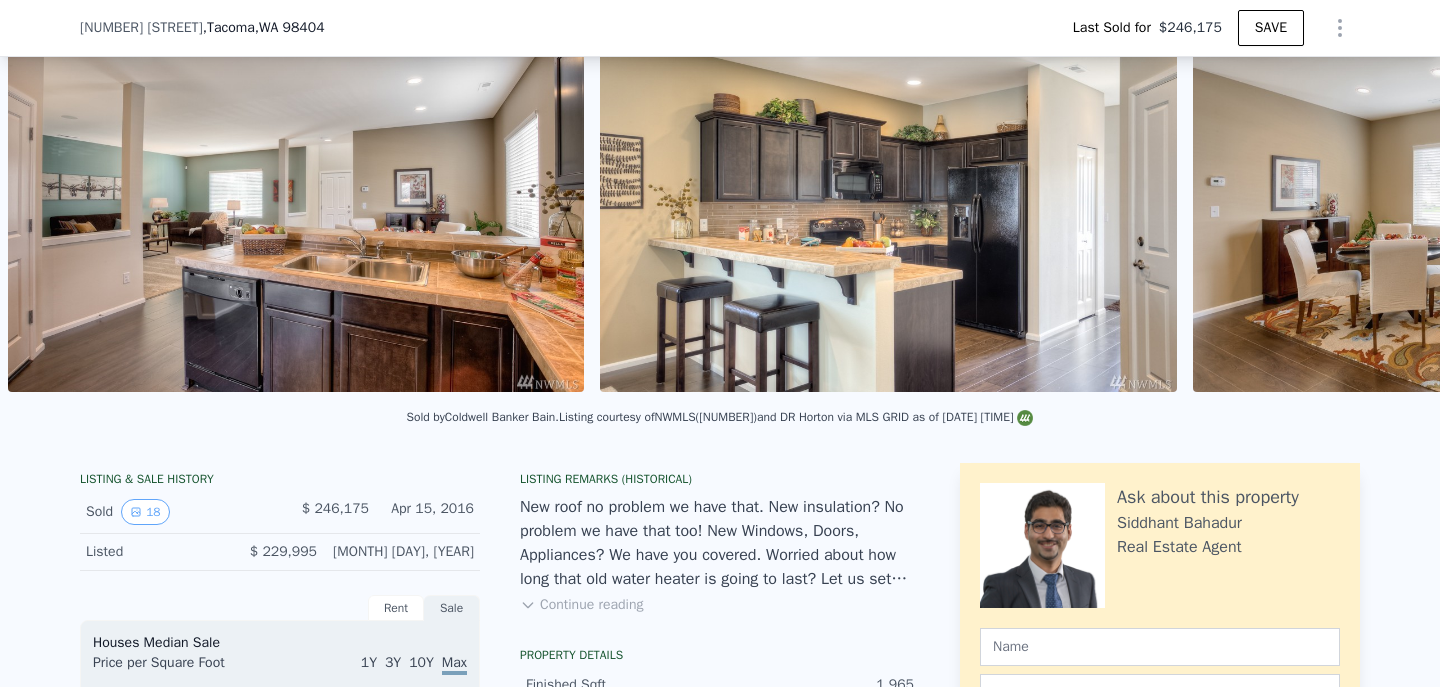 scroll, scrollTop: 0, scrollLeft: 3219, axis: horizontal 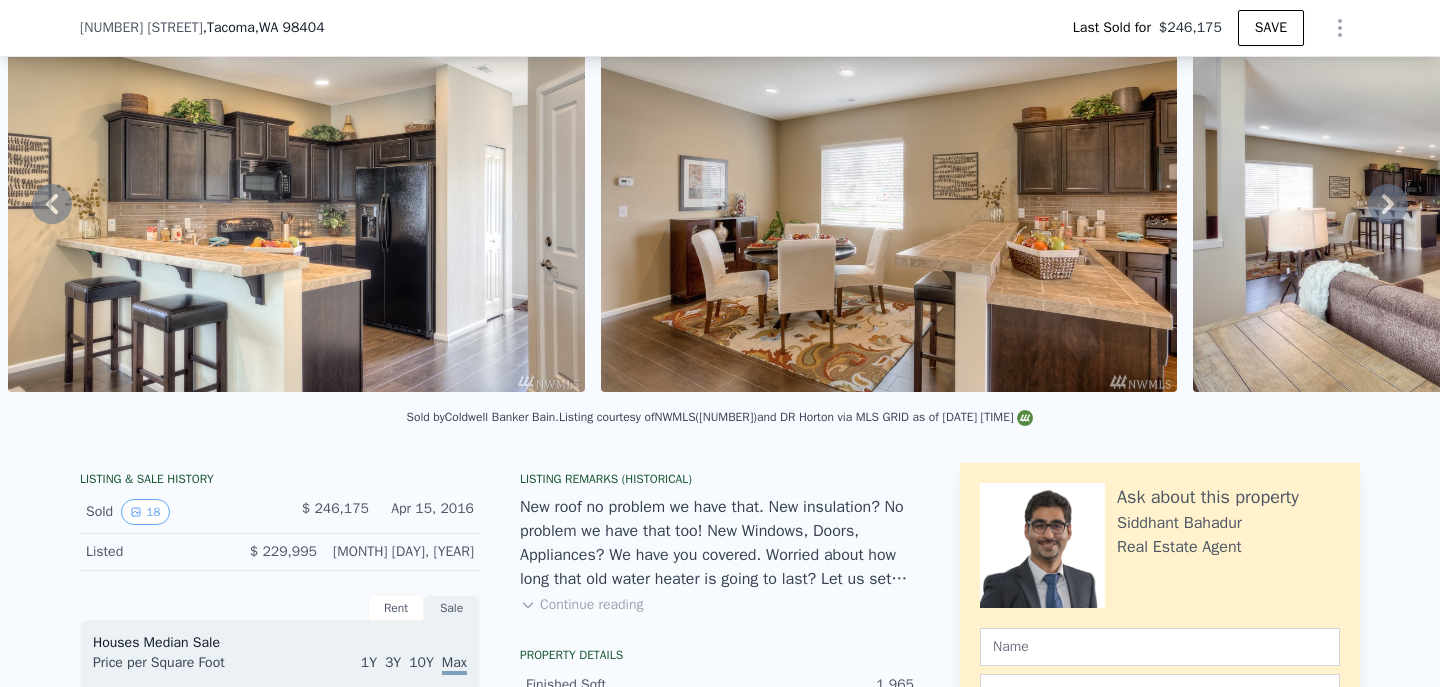 click 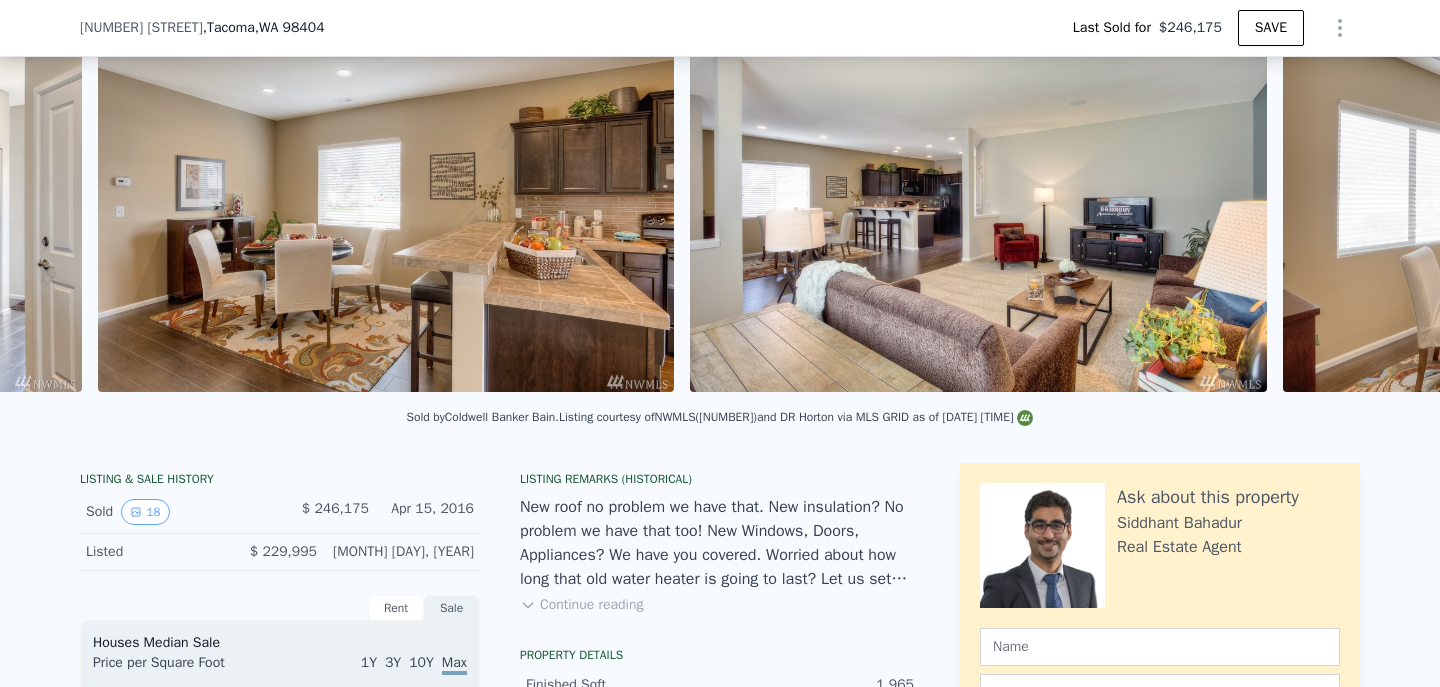 scroll, scrollTop: 0, scrollLeft: 3812, axis: horizontal 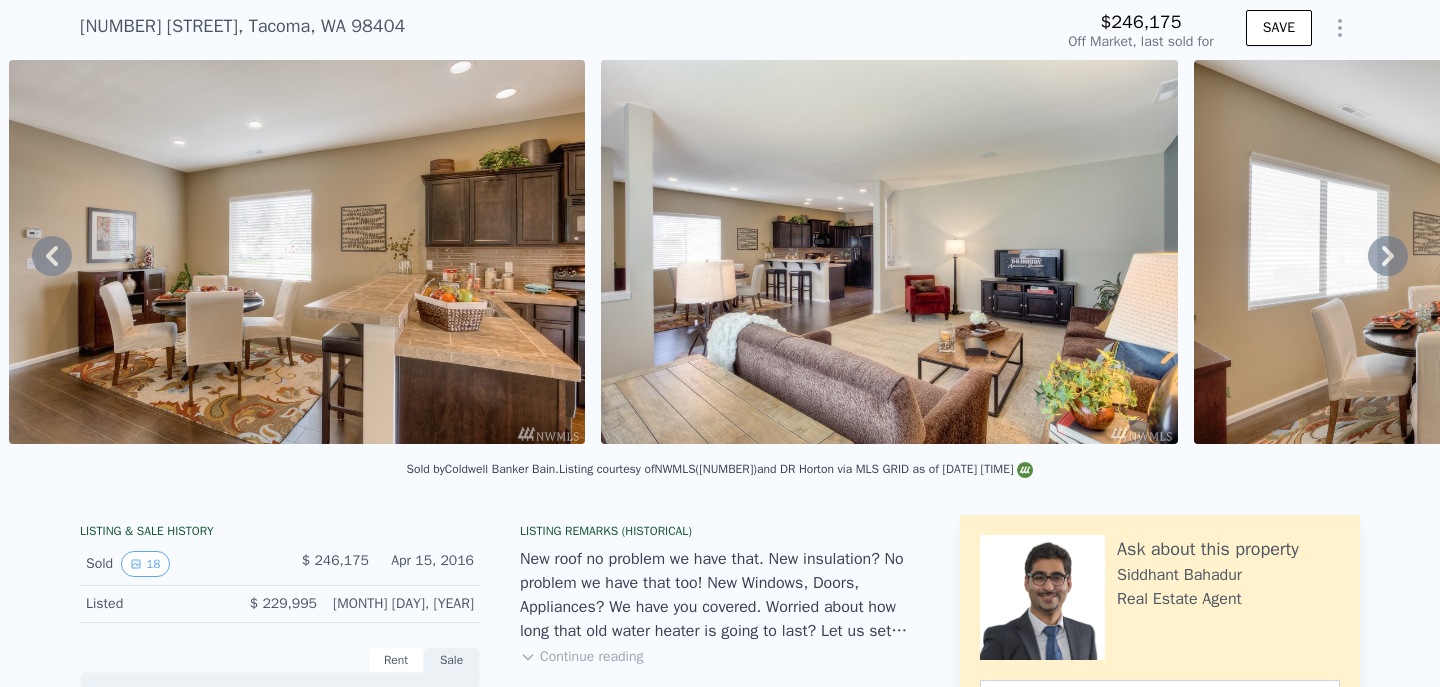 click 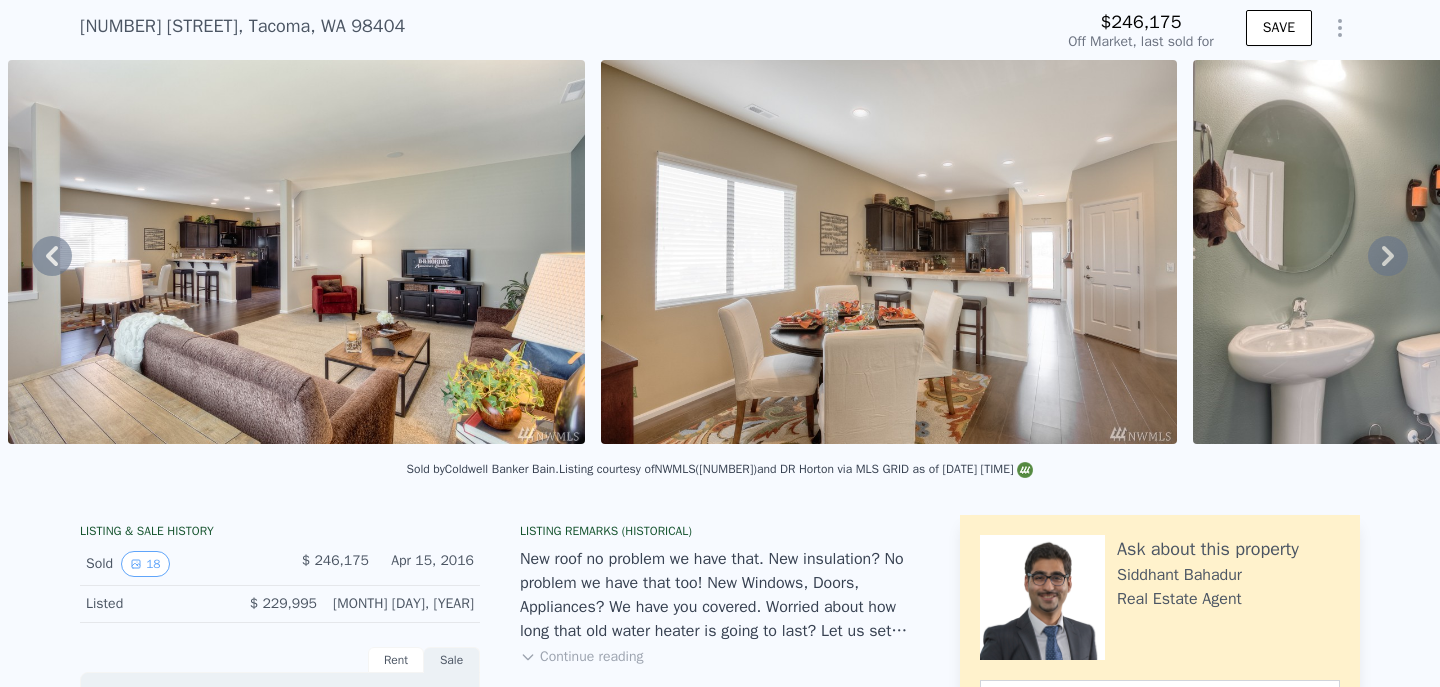 click 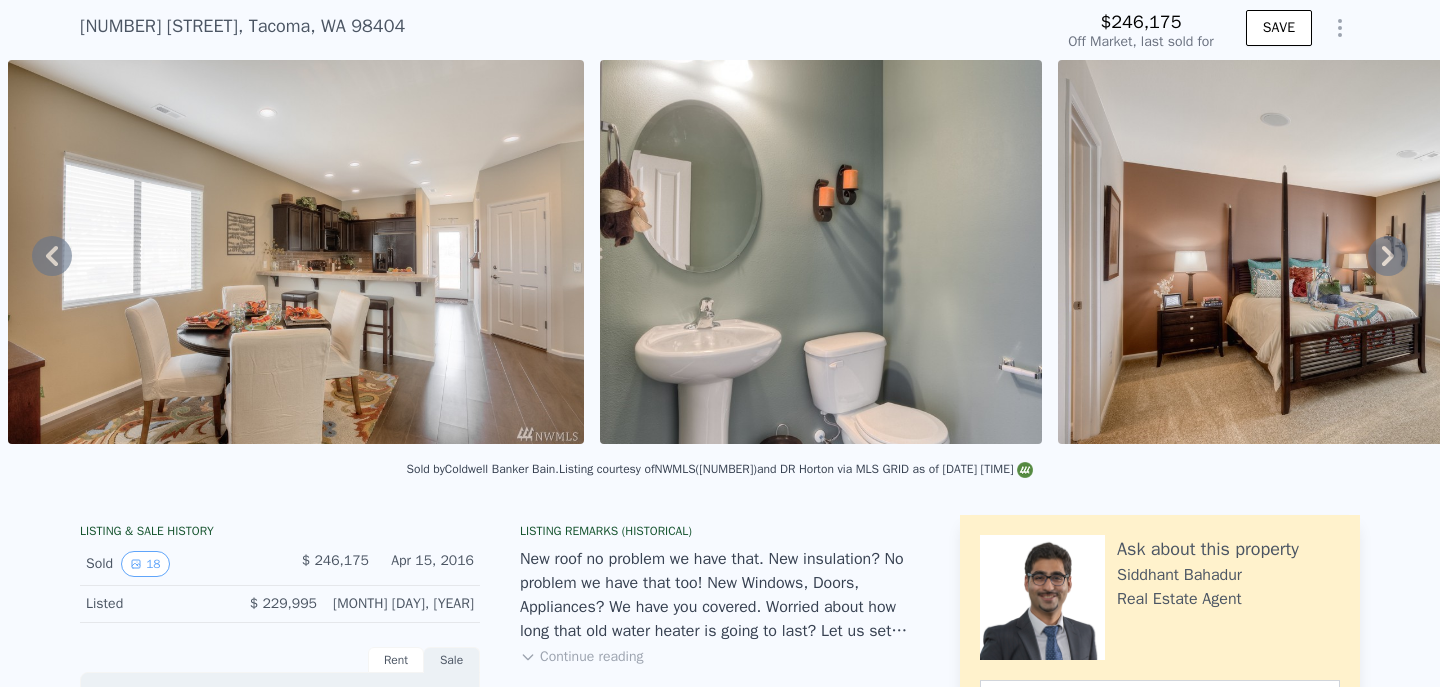 click 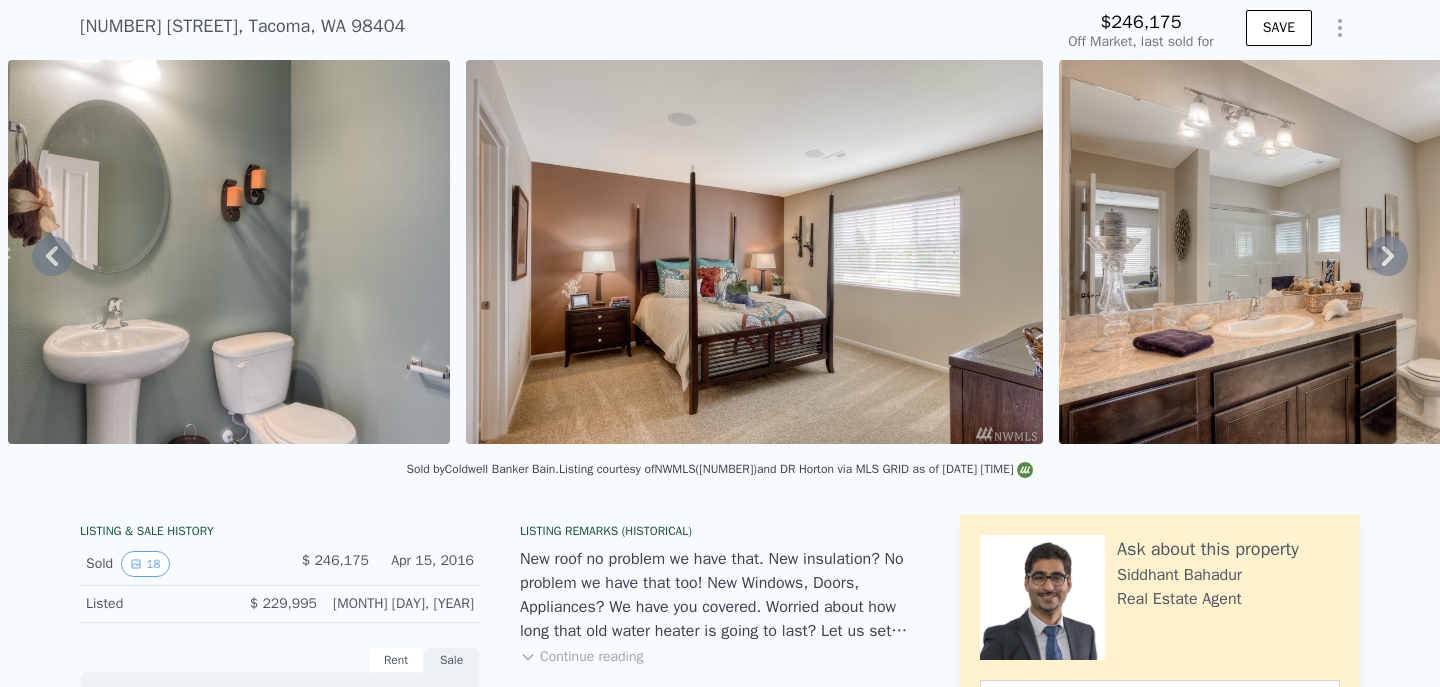 click 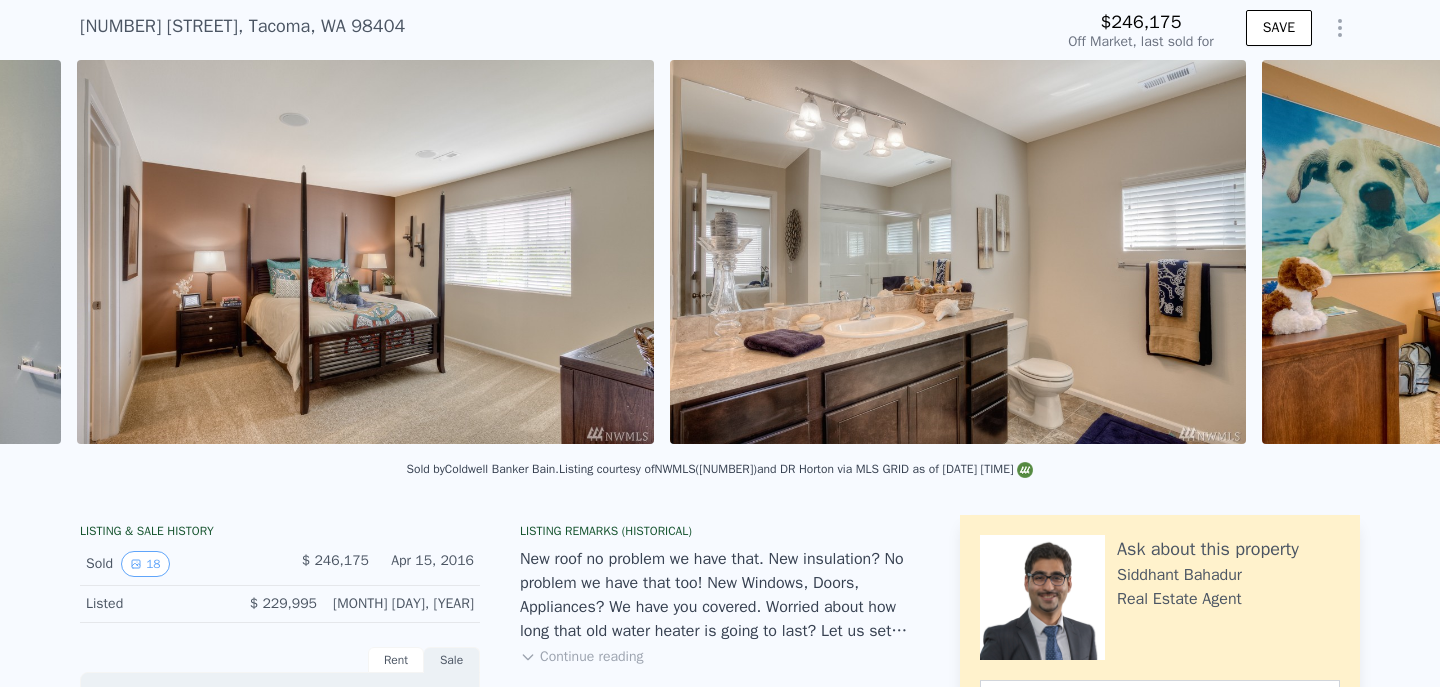 scroll, scrollTop: 0, scrollLeft: 6047, axis: horizontal 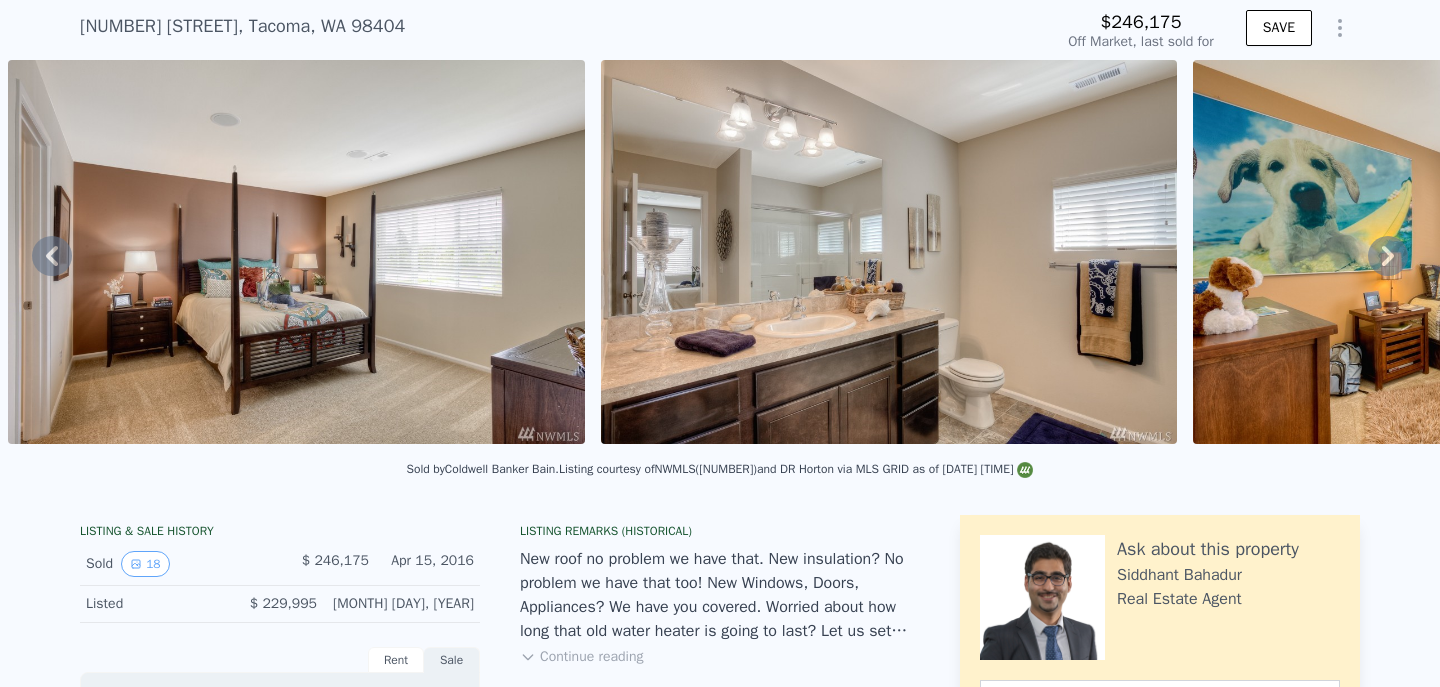 click 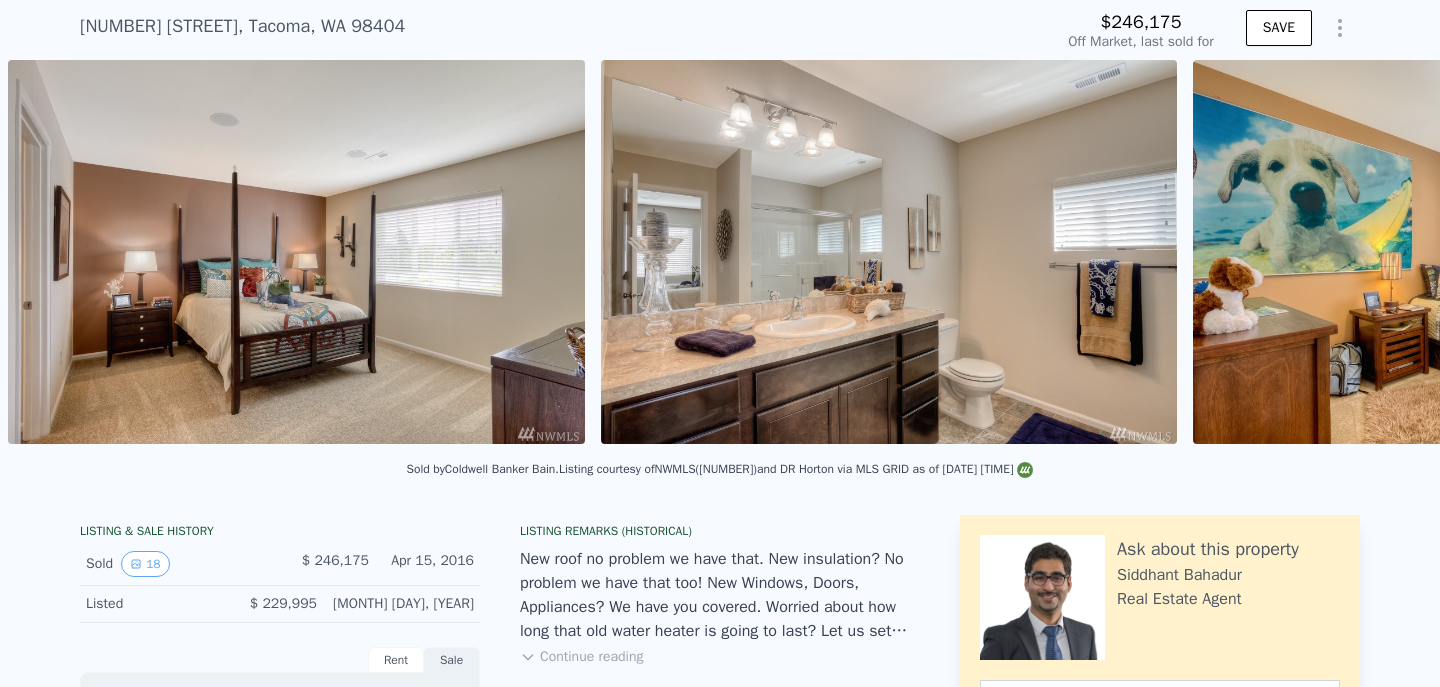 scroll, scrollTop: 0, scrollLeft: 6640, axis: horizontal 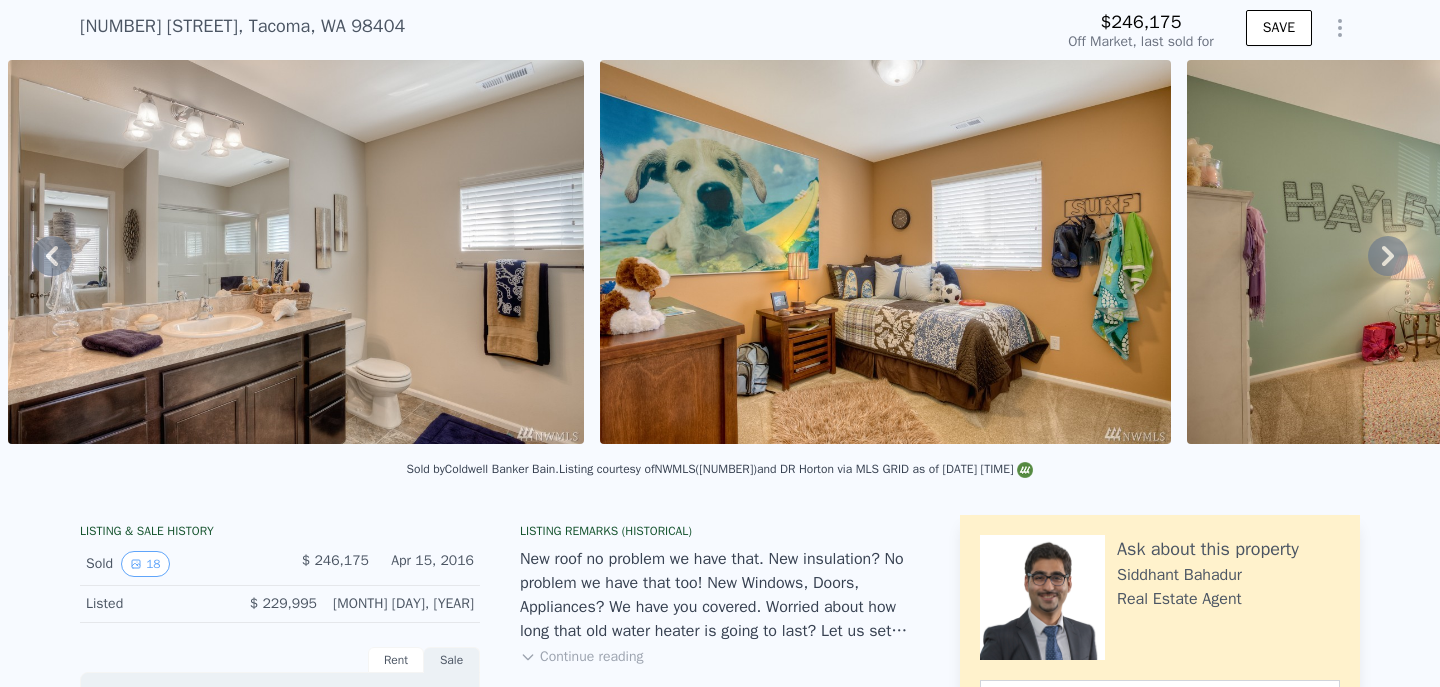 click 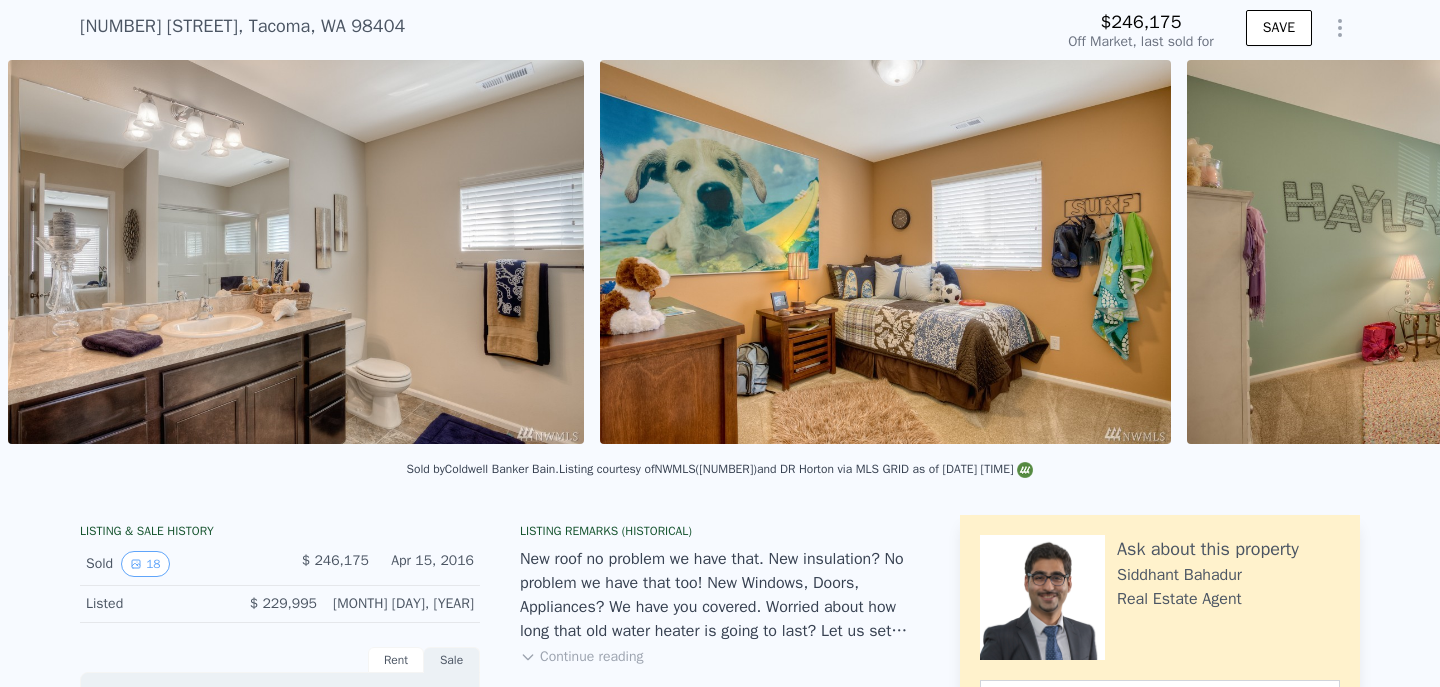 scroll, scrollTop: 0, scrollLeft: 7232, axis: horizontal 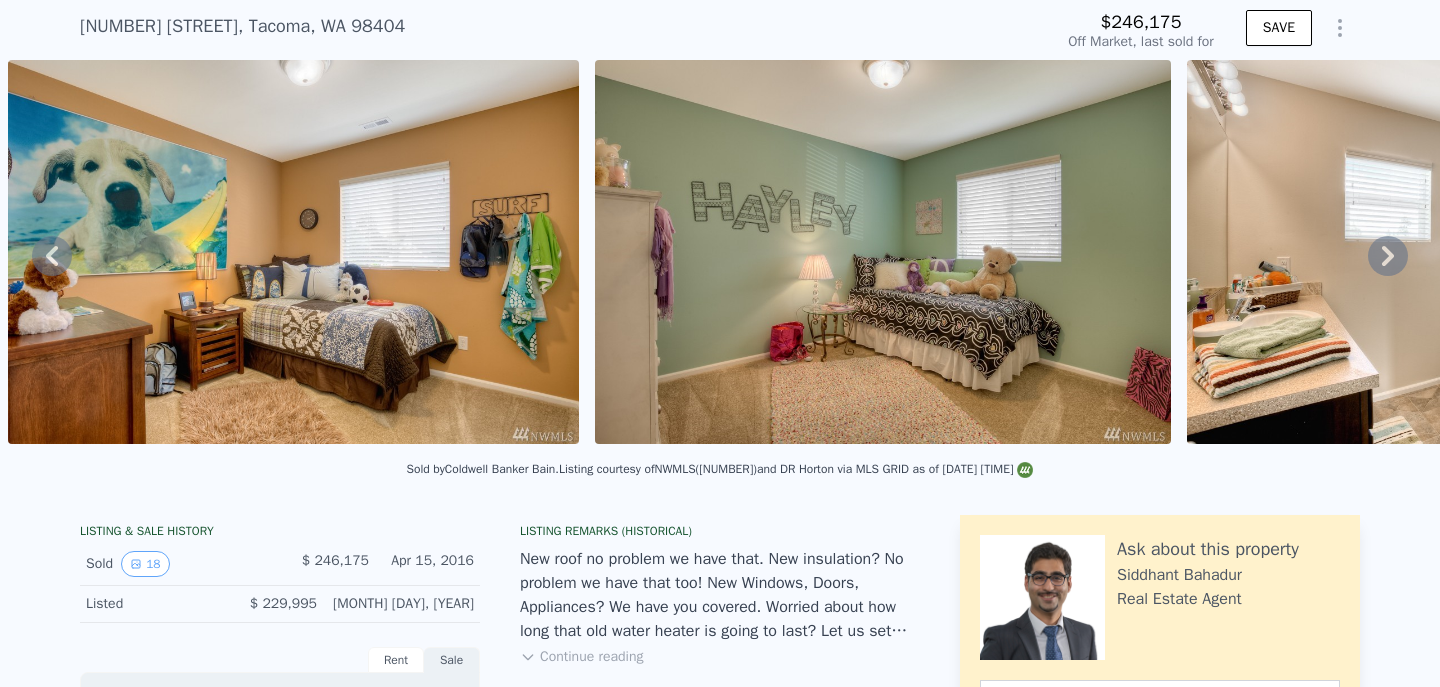 click 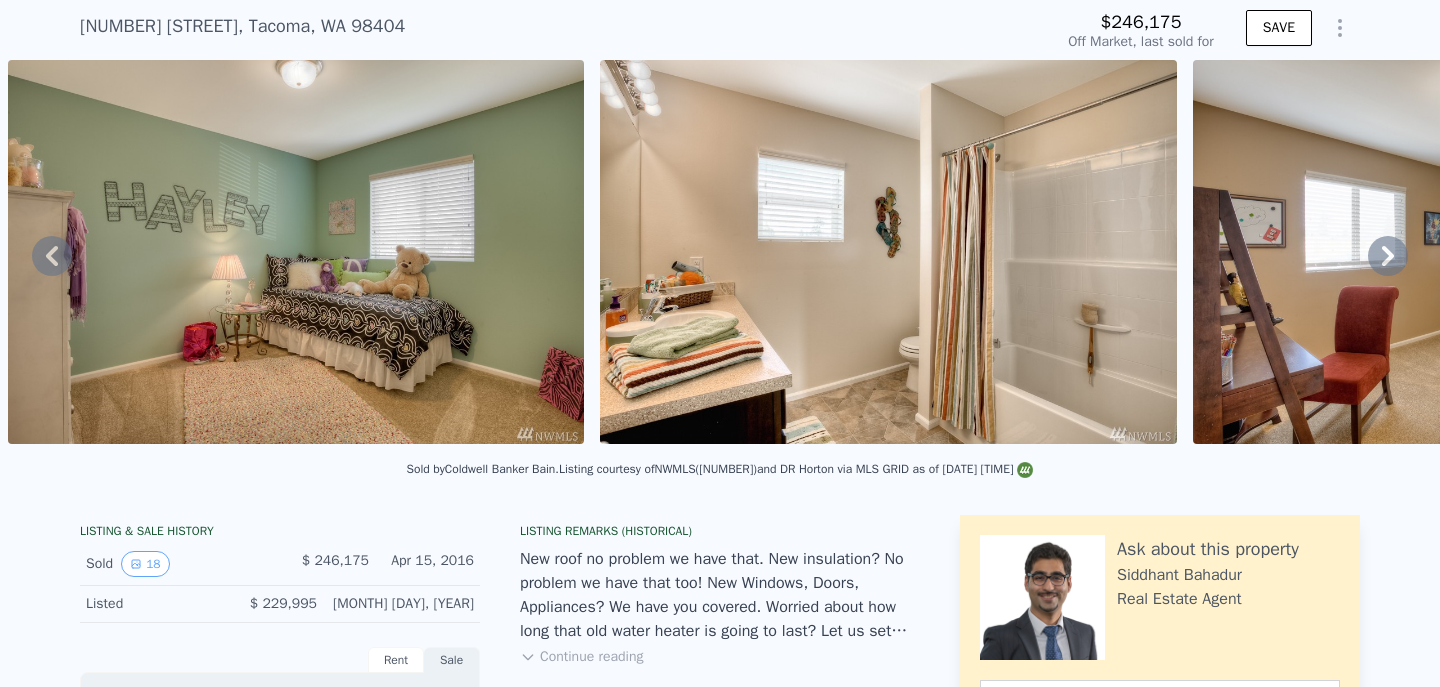 click 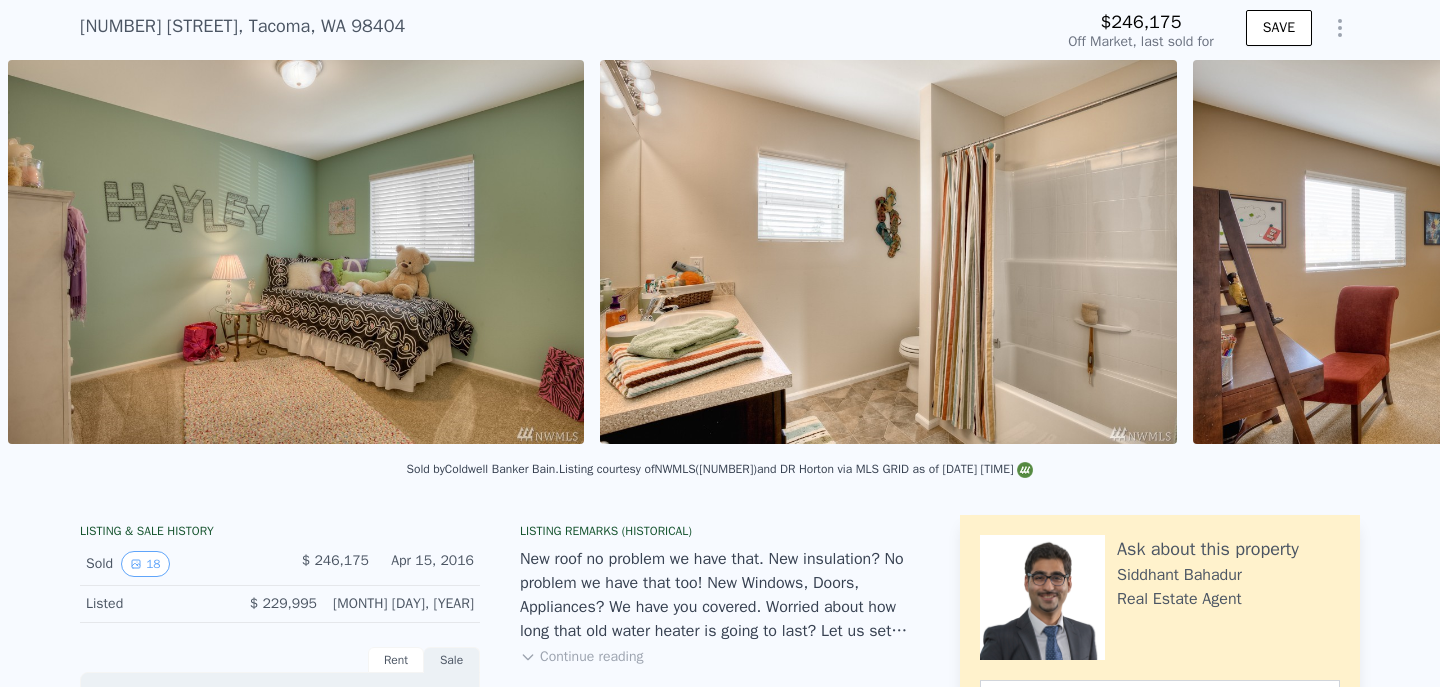 scroll, scrollTop: 0, scrollLeft: 8411, axis: horizontal 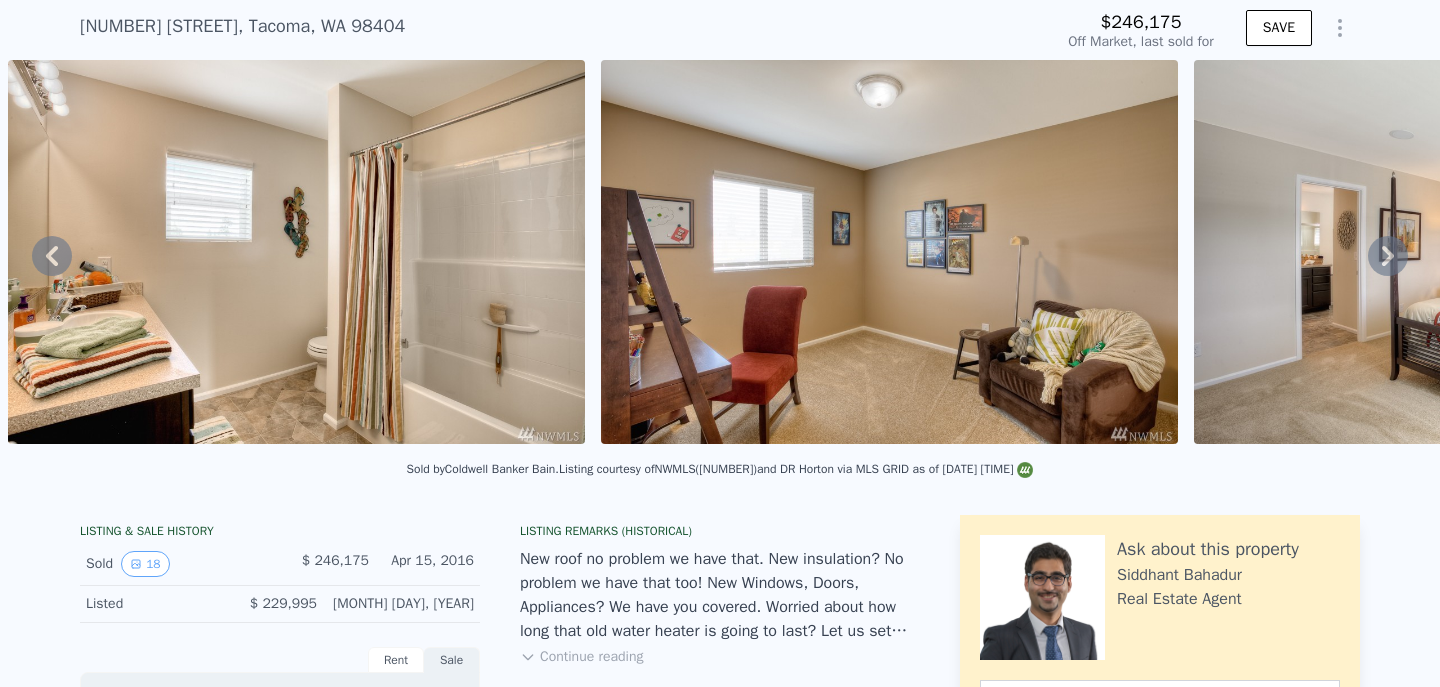 click 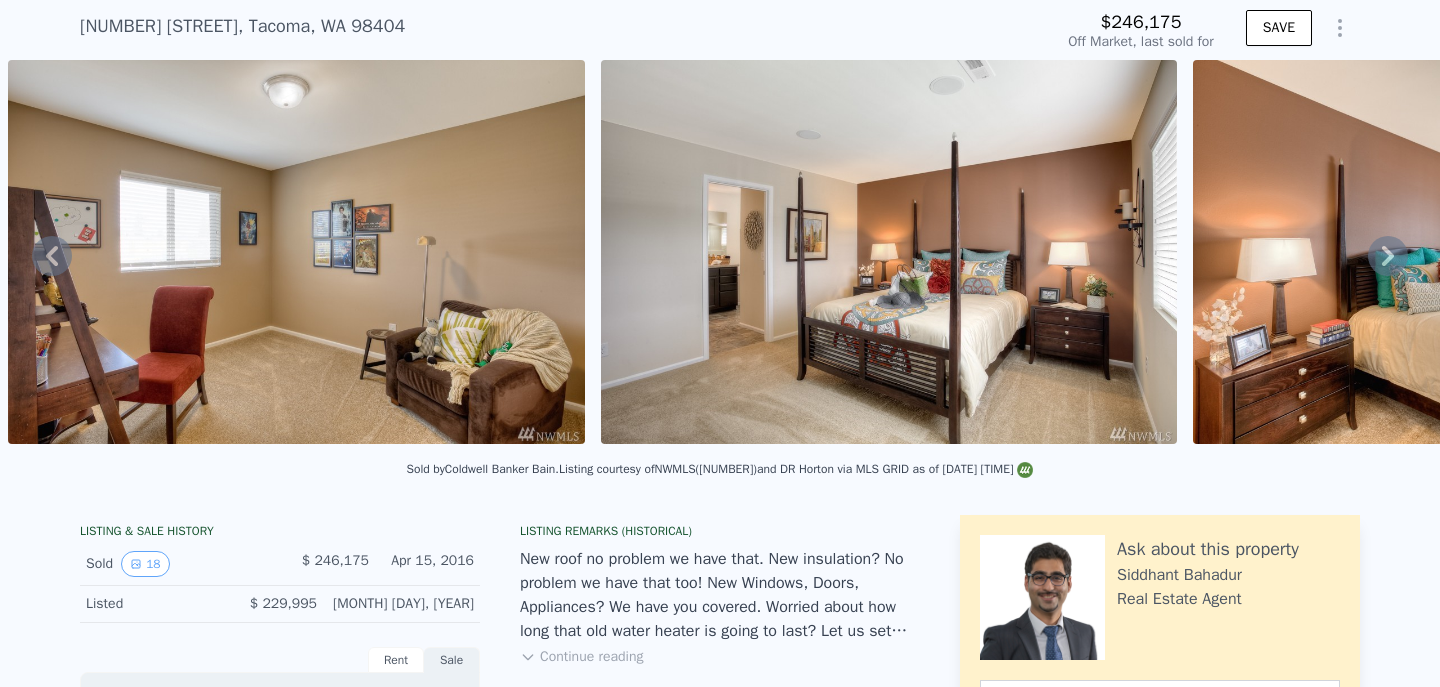 click 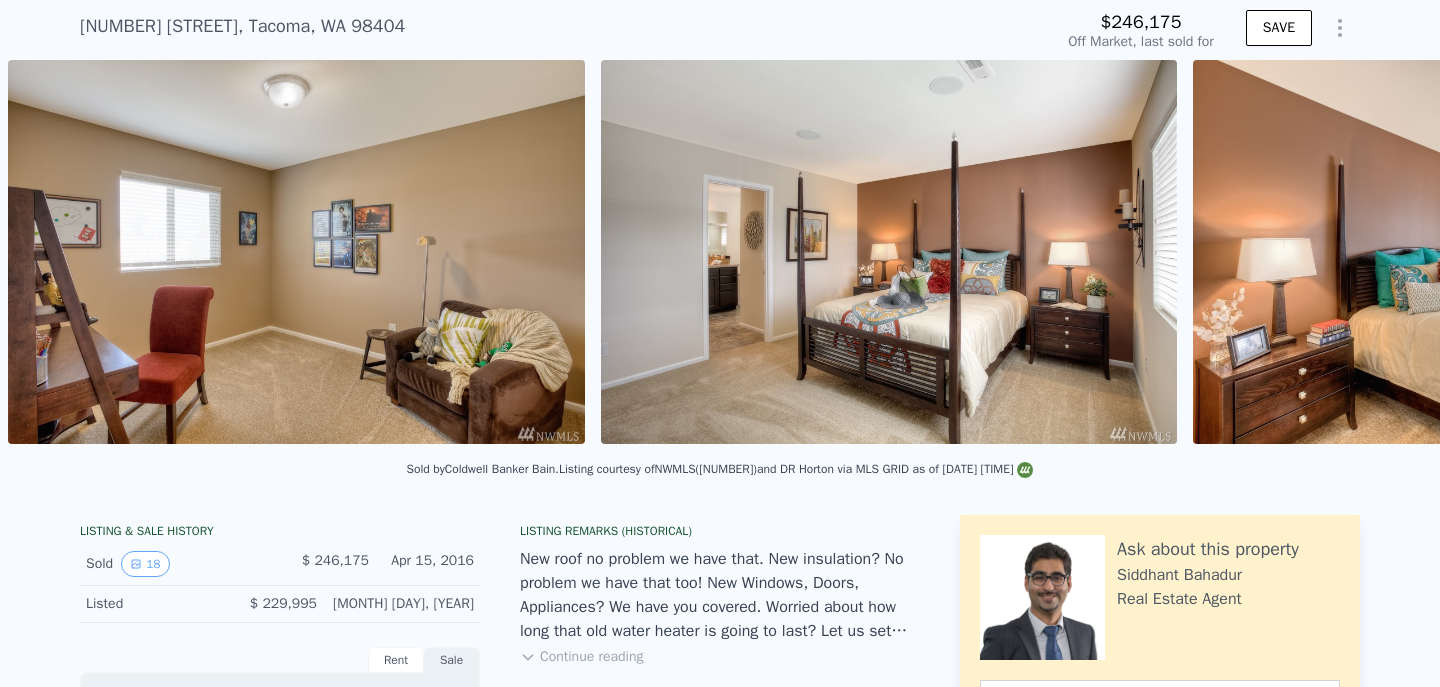 scroll, scrollTop: 0, scrollLeft: 9597, axis: horizontal 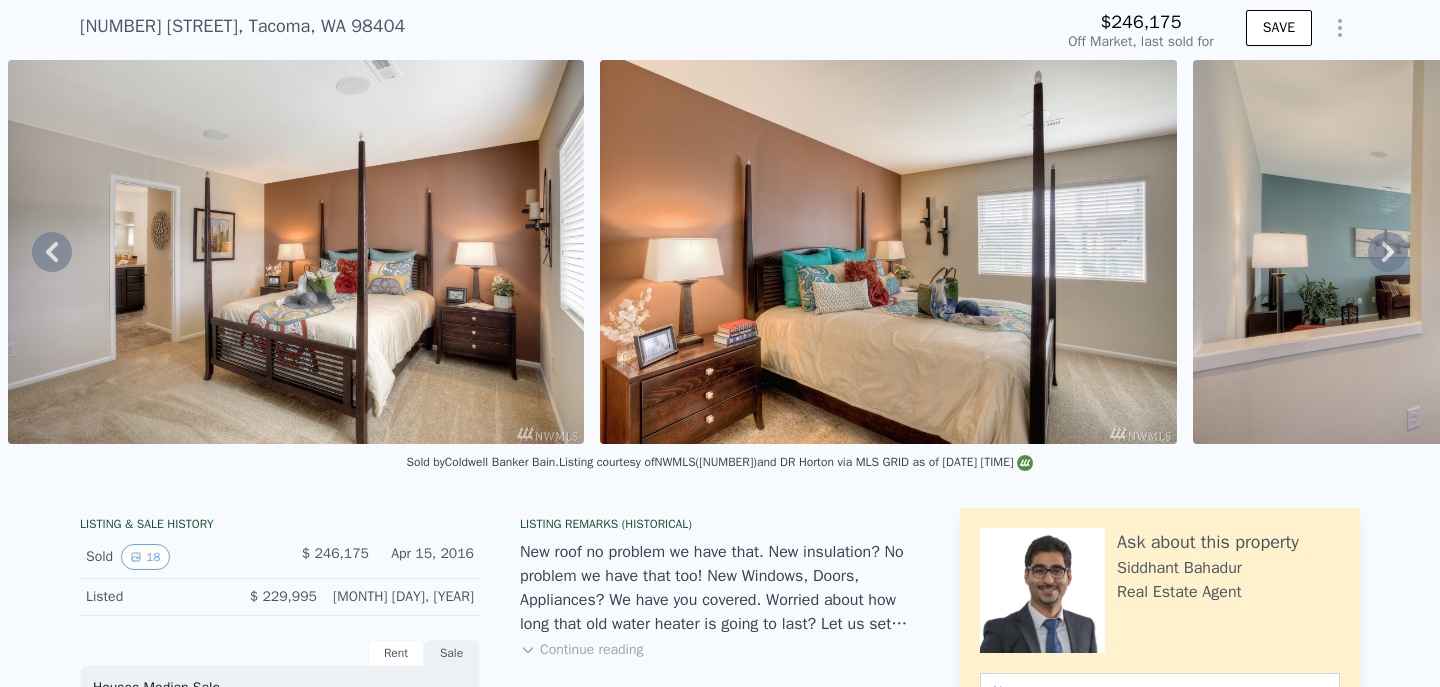 click 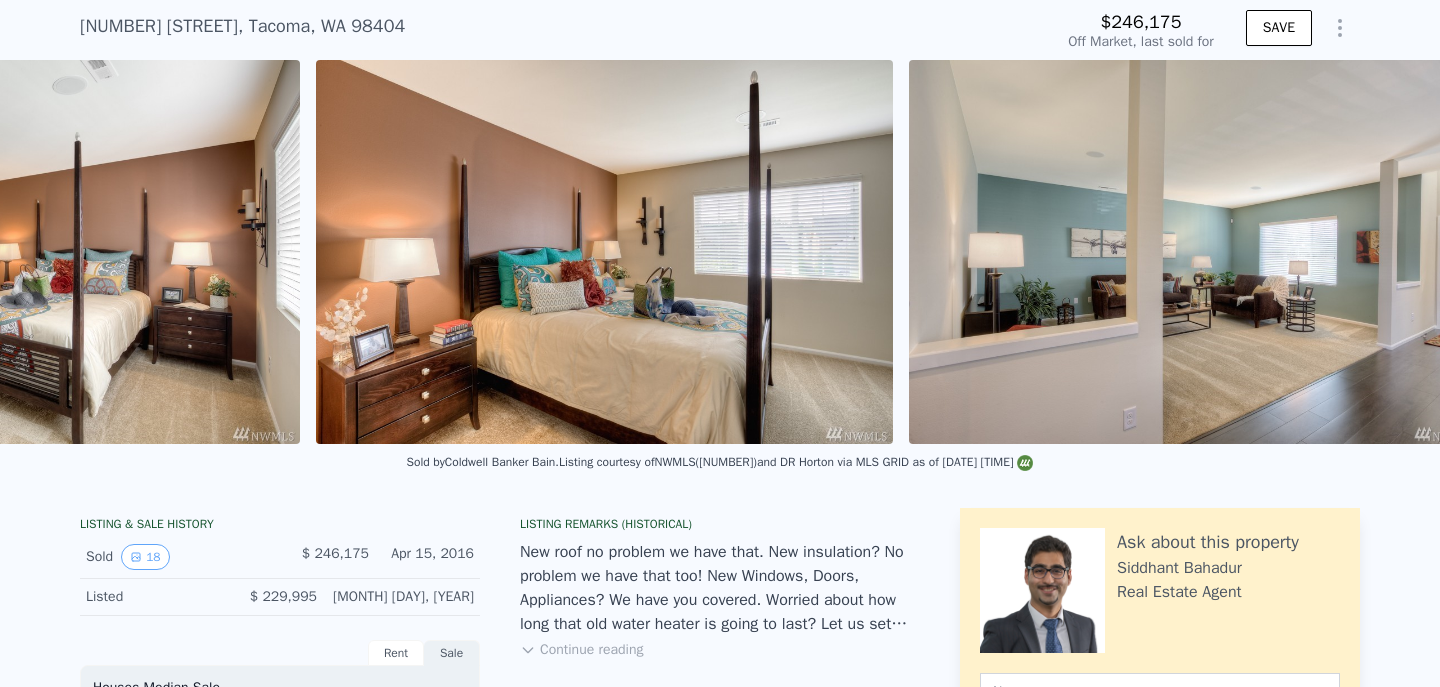 scroll, scrollTop: 0, scrollLeft: 9930, axis: horizontal 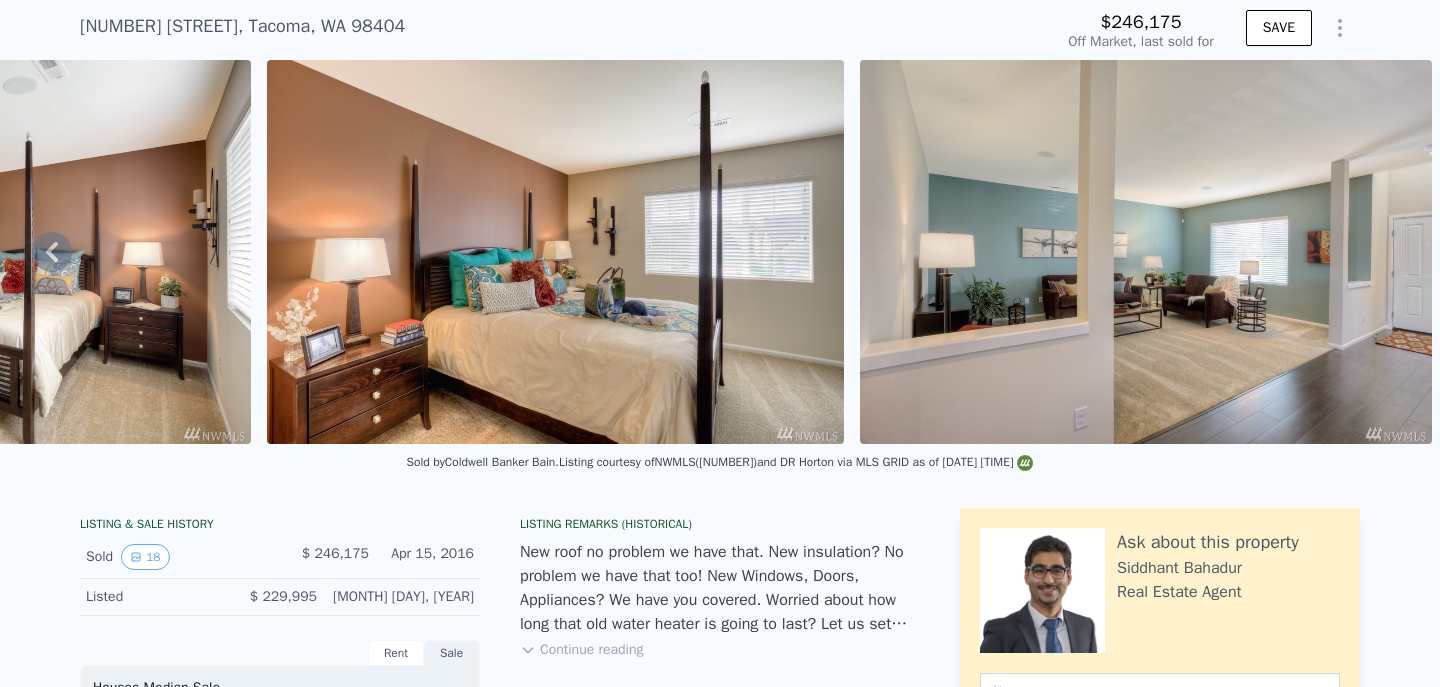click at bounding box center [1146, 252] 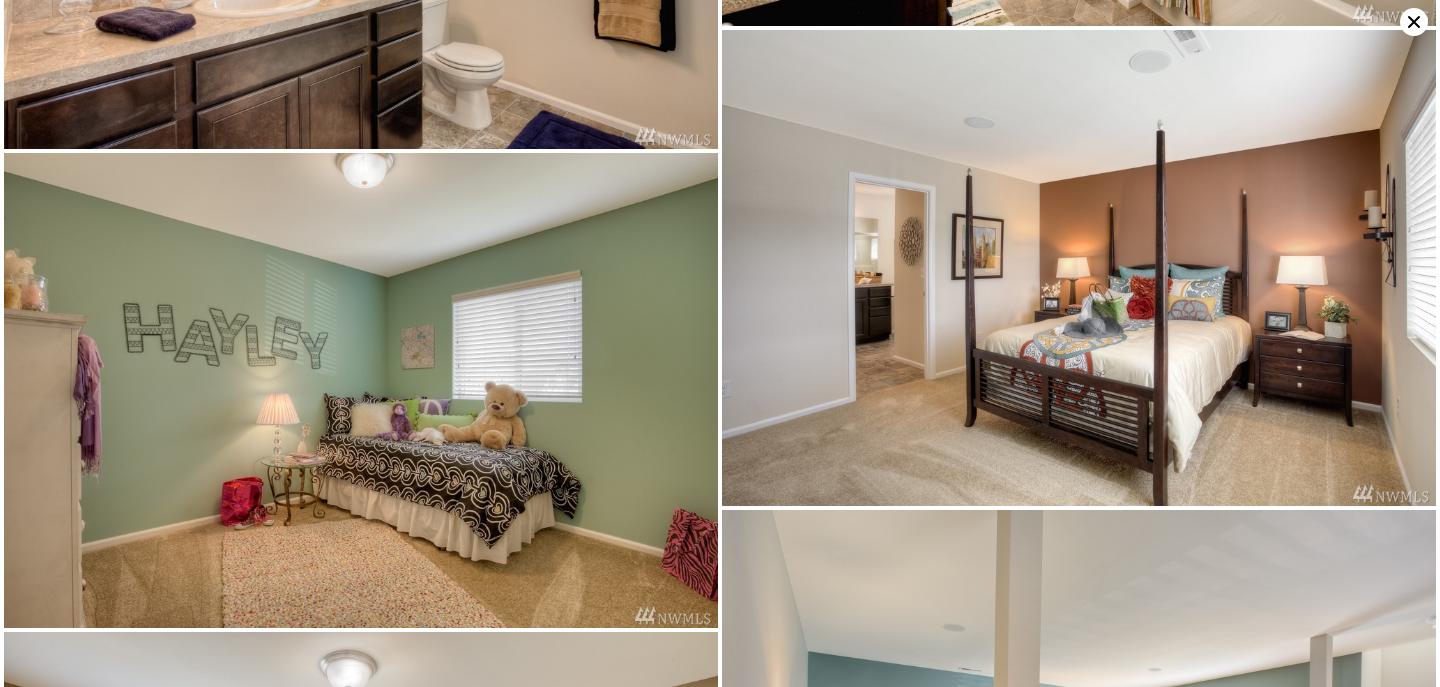 scroll, scrollTop: 3843, scrollLeft: 0, axis: vertical 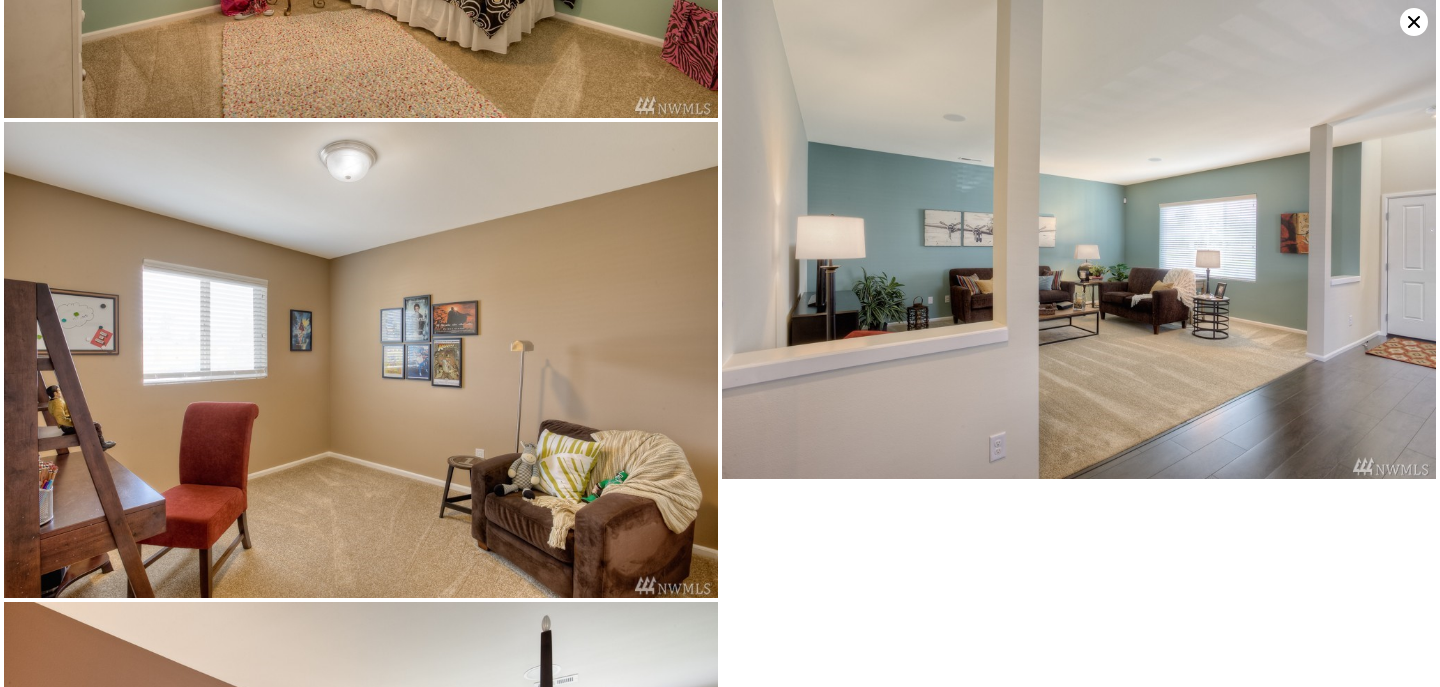 click 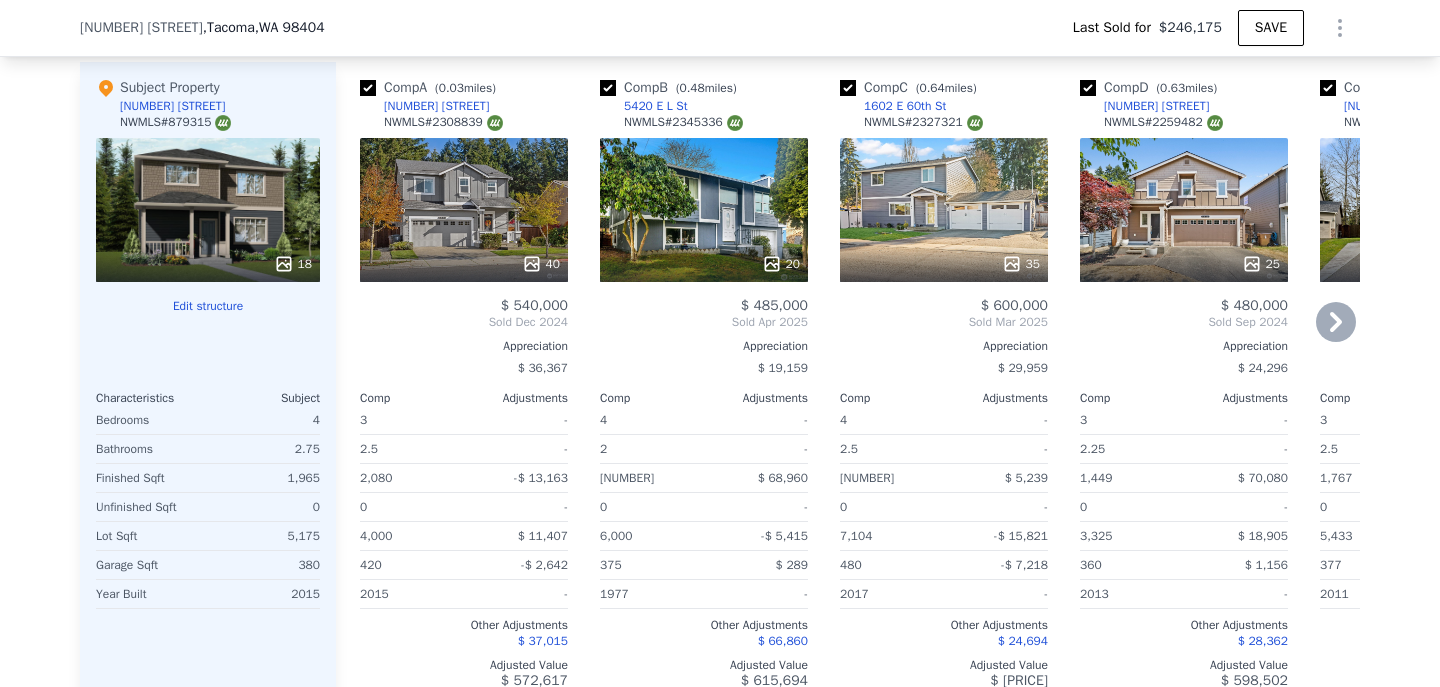scroll, scrollTop: 1980, scrollLeft: 0, axis: vertical 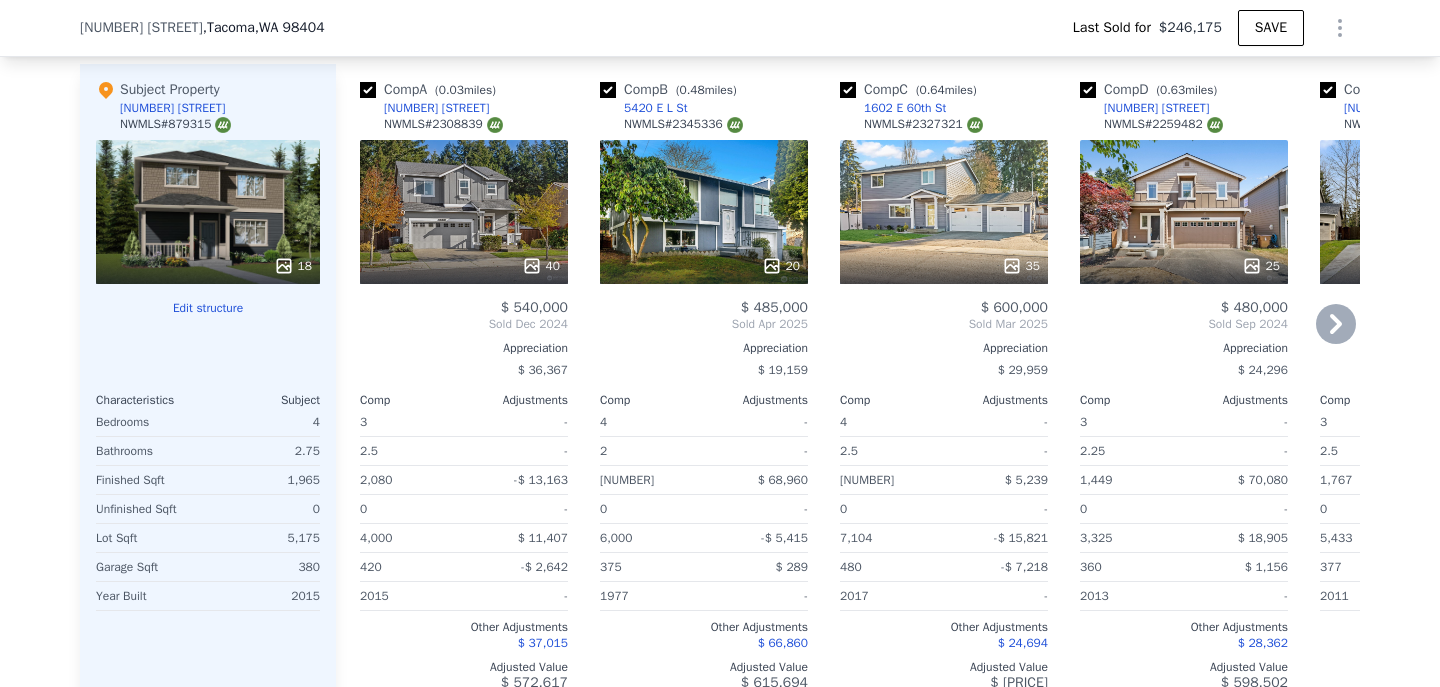 click at bounding box center [608, 90] 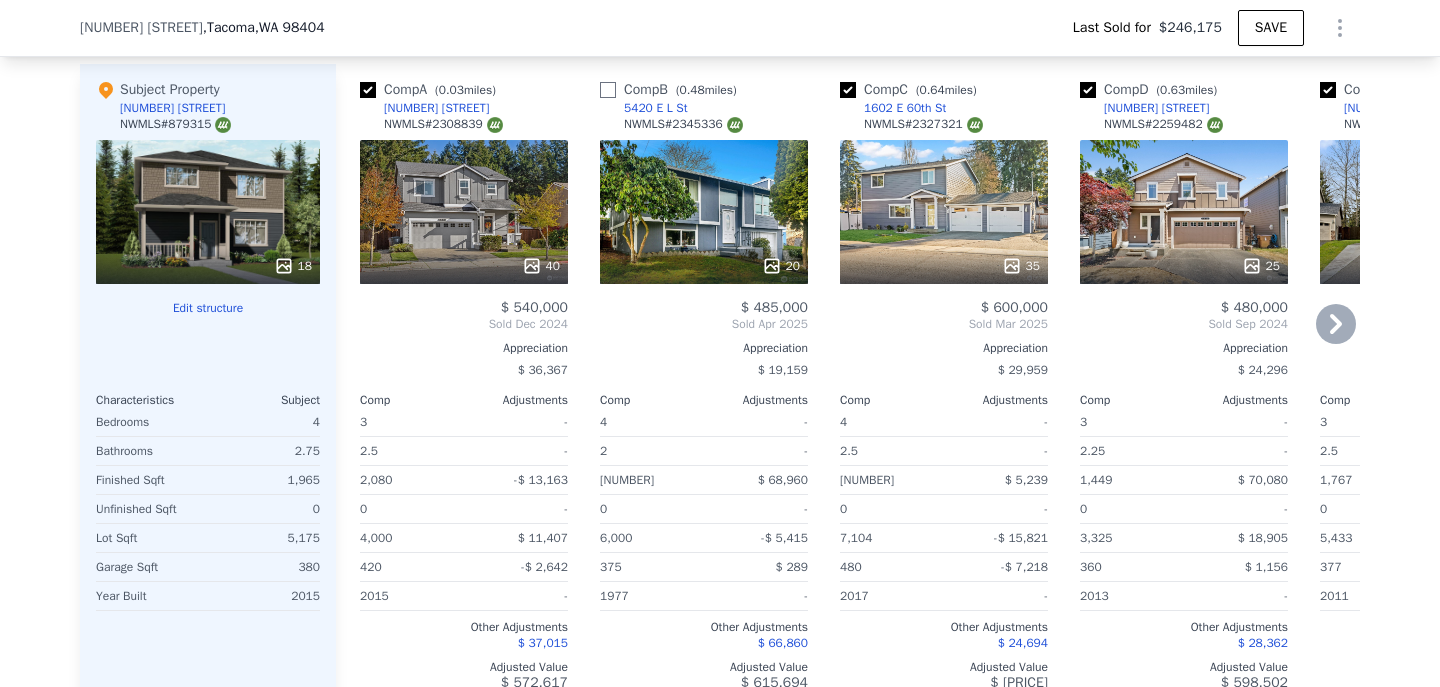 checkbox on "false" 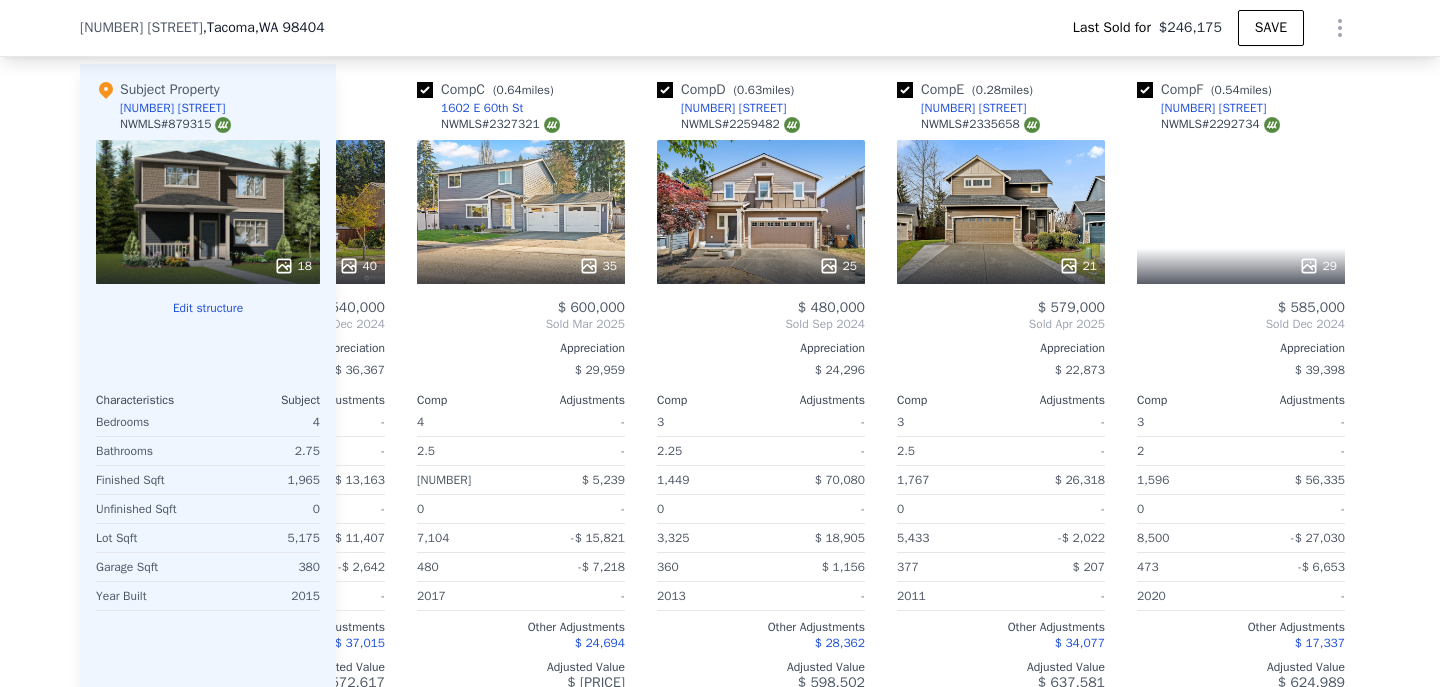 scroll, scrollTop: 0, scrollLeft: 182, axis: horizontal 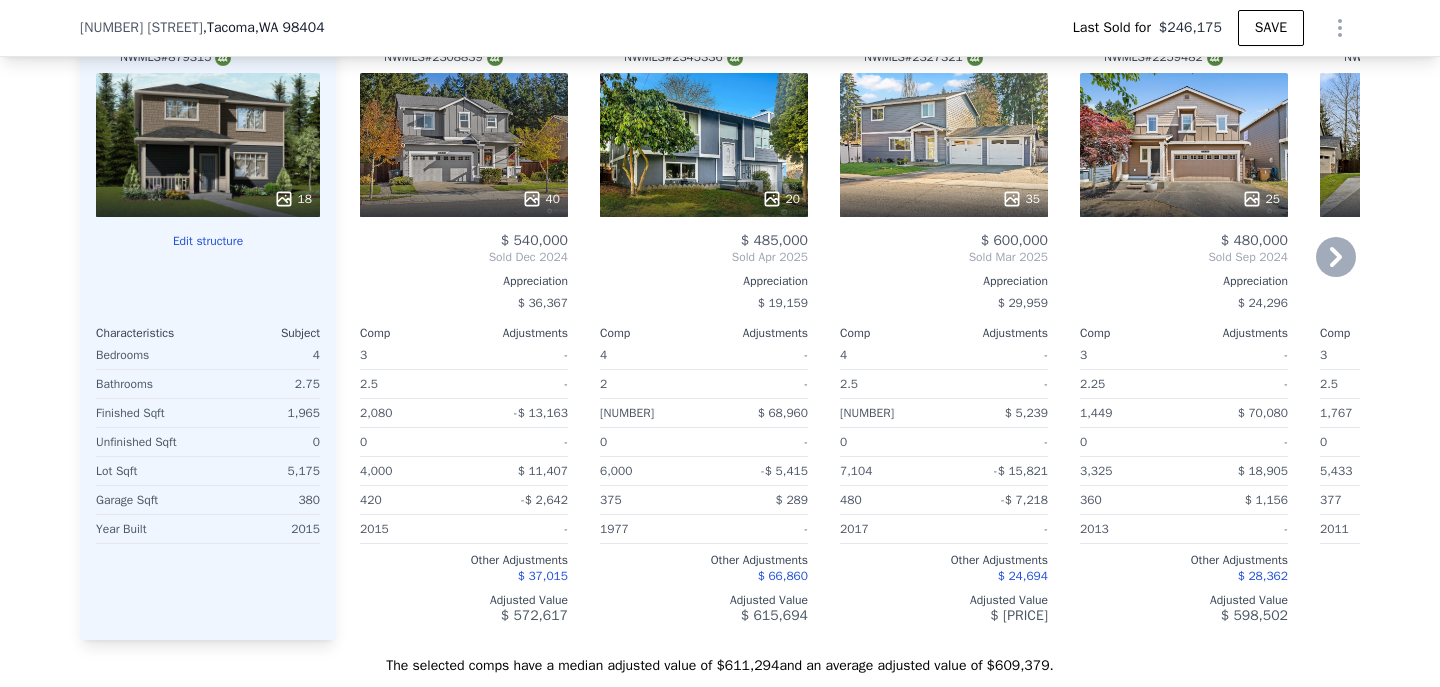 checkbox on "true" 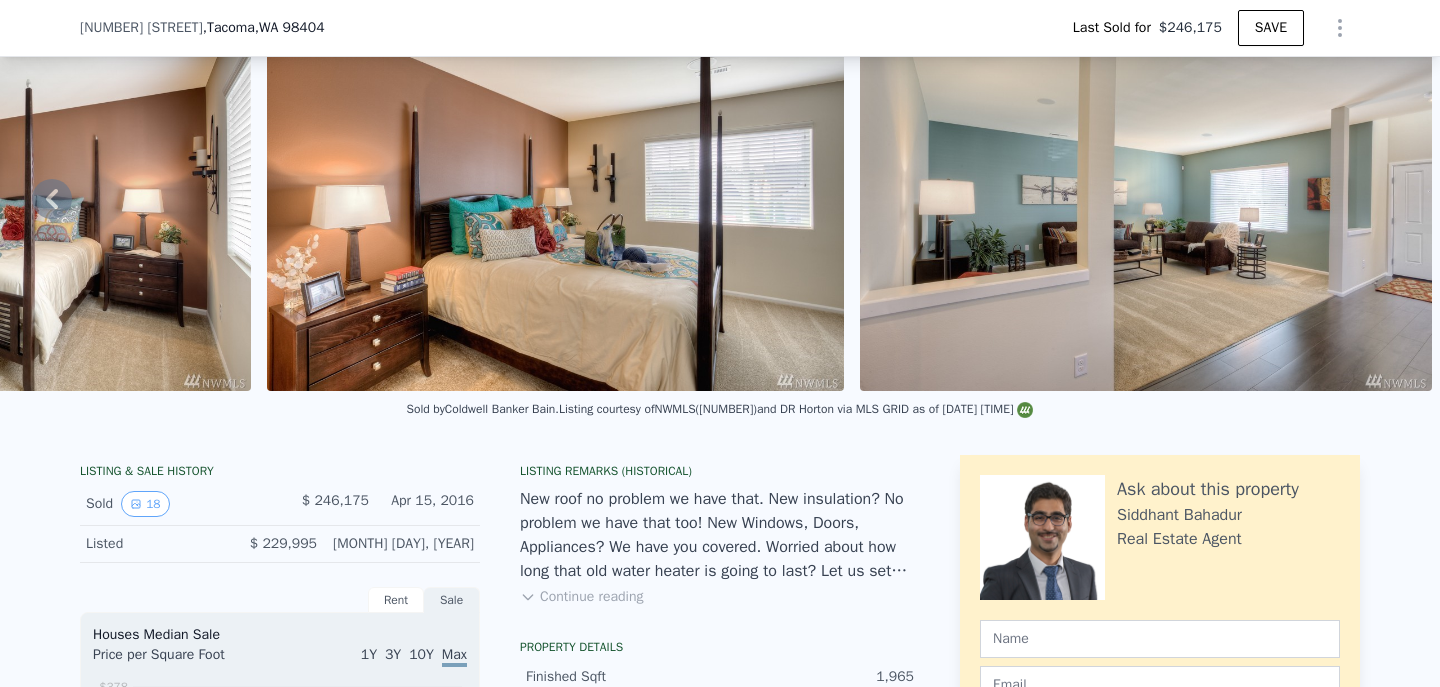 scroll, scrollTop: 104, scrollLeft: 0, axis: vertical 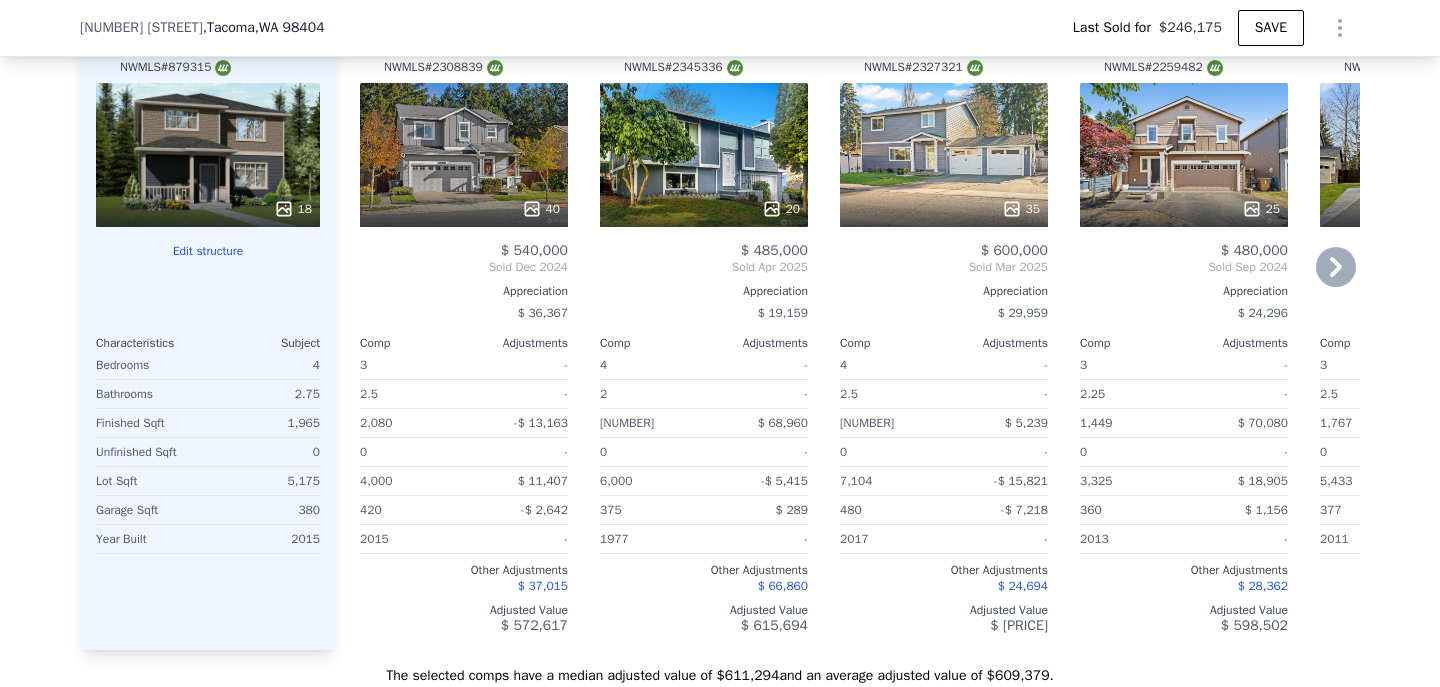 click on "Appreciation" at bounding box center (1424, 291) 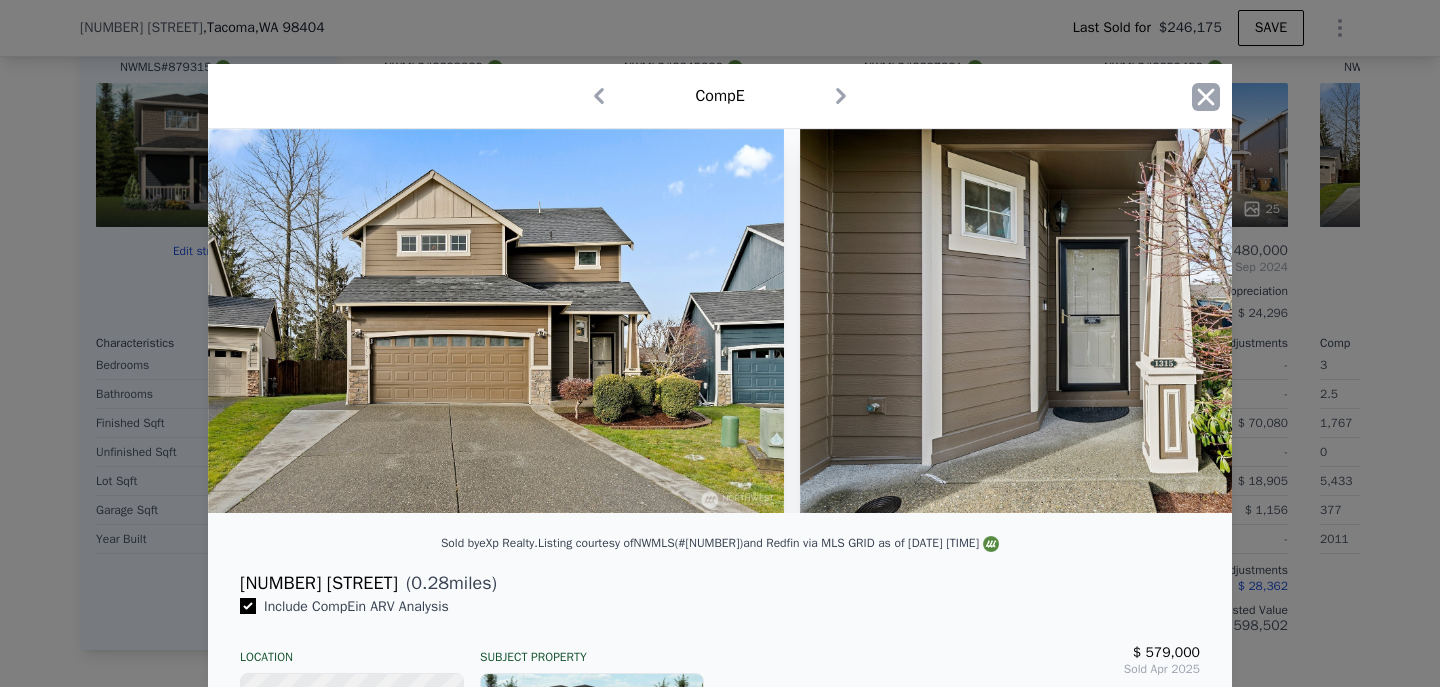 click 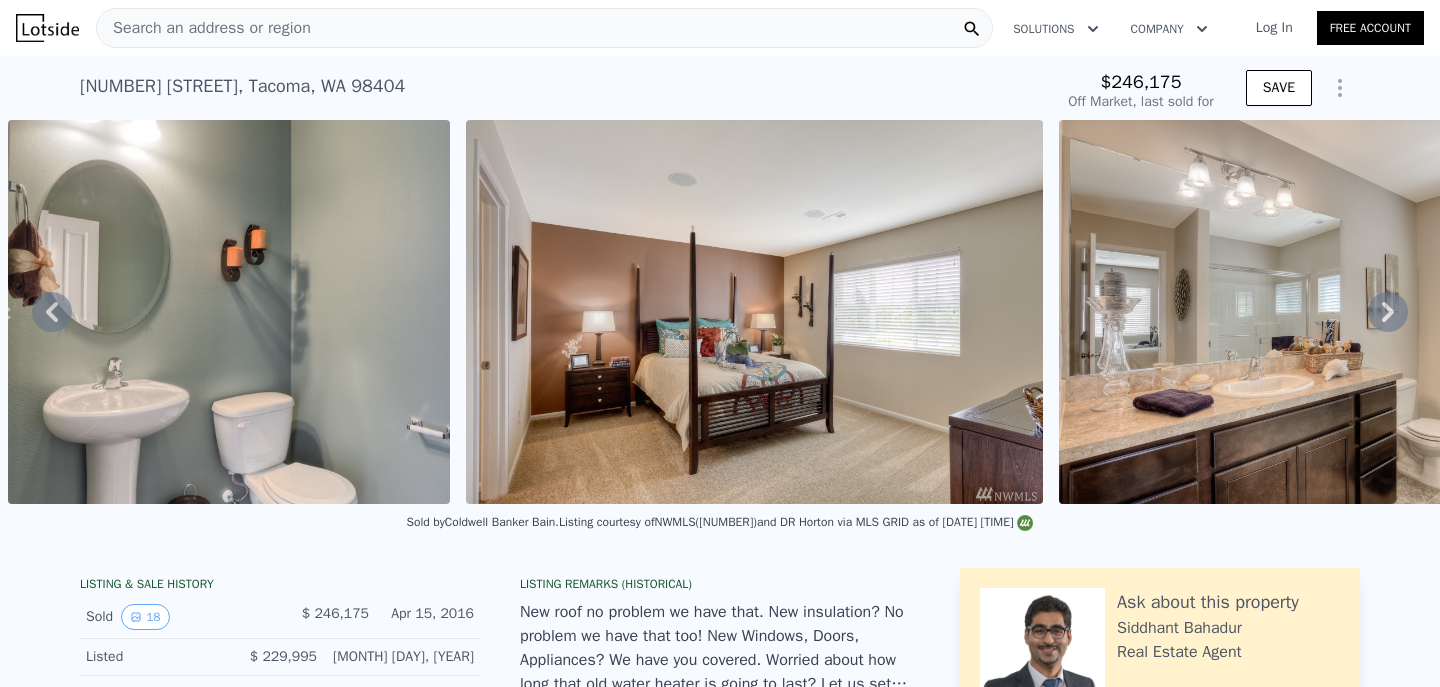 scroll, scrollTop: 0, scrollLeft: 0, axis: both 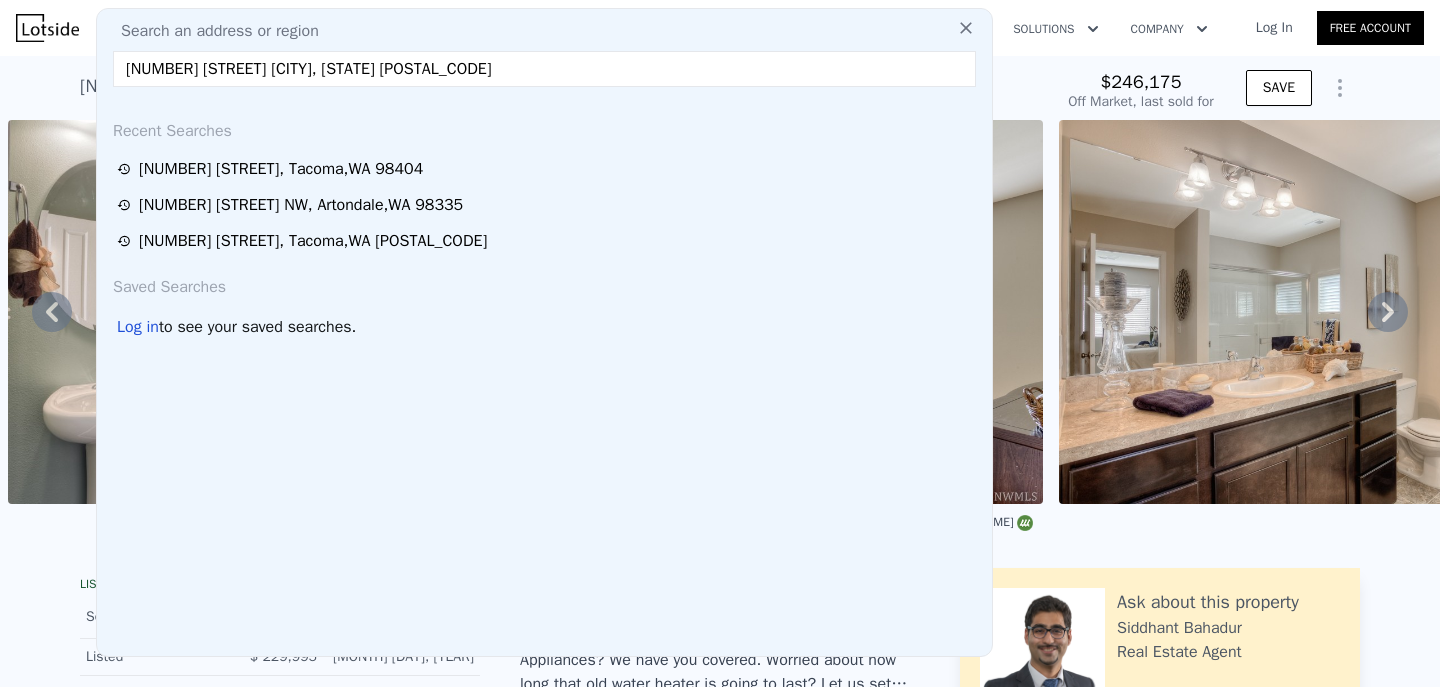 type on "[NUMBER] [STREET] [CITY], [STATE] [POSTAL_CODE][NUMBER] [STREET] [CITY], [STATE] [POSTAL_CODE]" 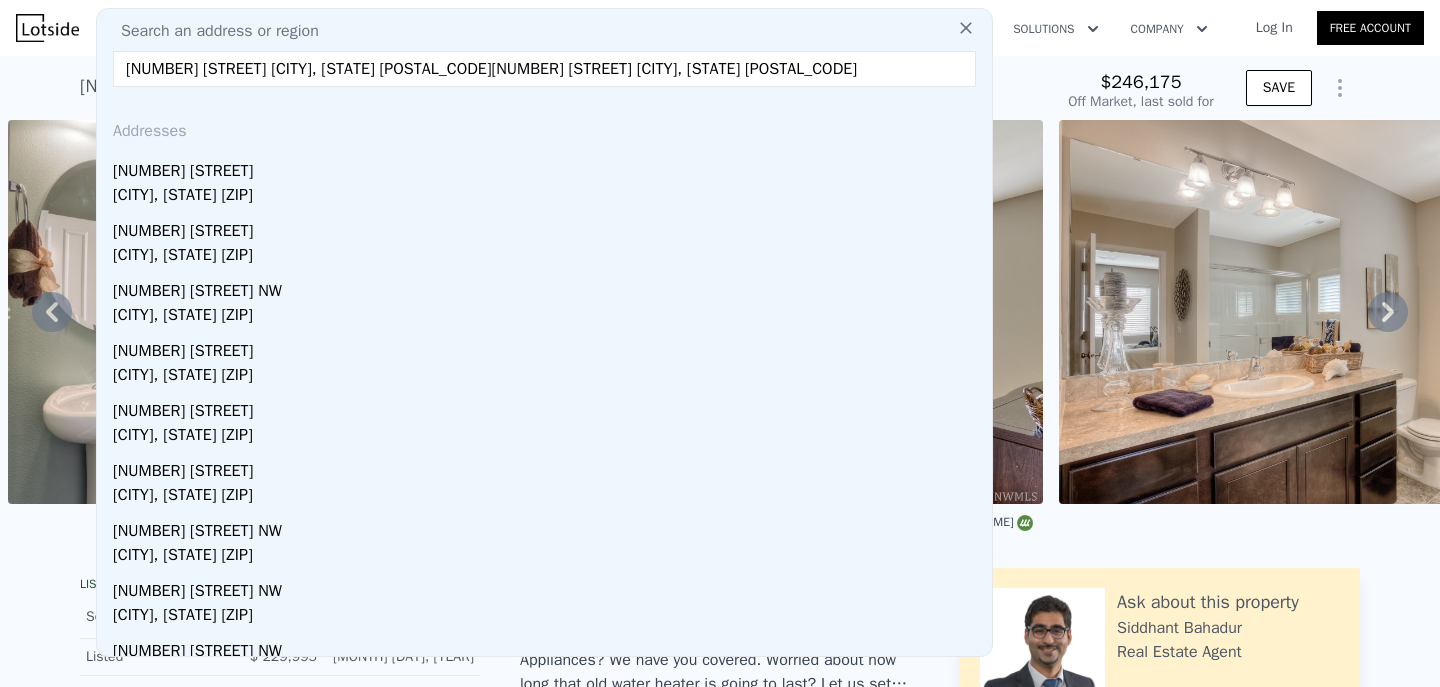 drag, startPoint x: 792, startPoint y: 73, endPoint x: 0, endPoint y: 51, distance: 792.3055 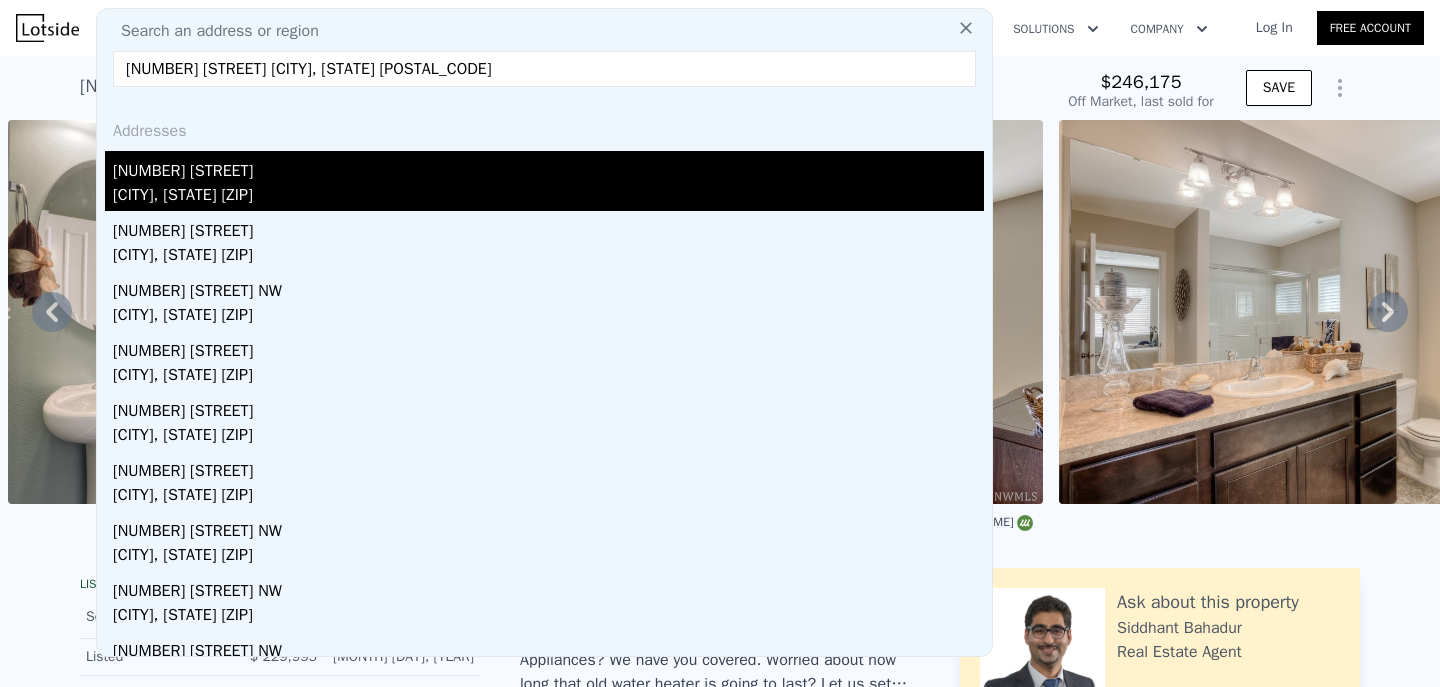 type on "[NUMBER] [STREET] [CITY], [STATE] [POSTAL_CODE]" 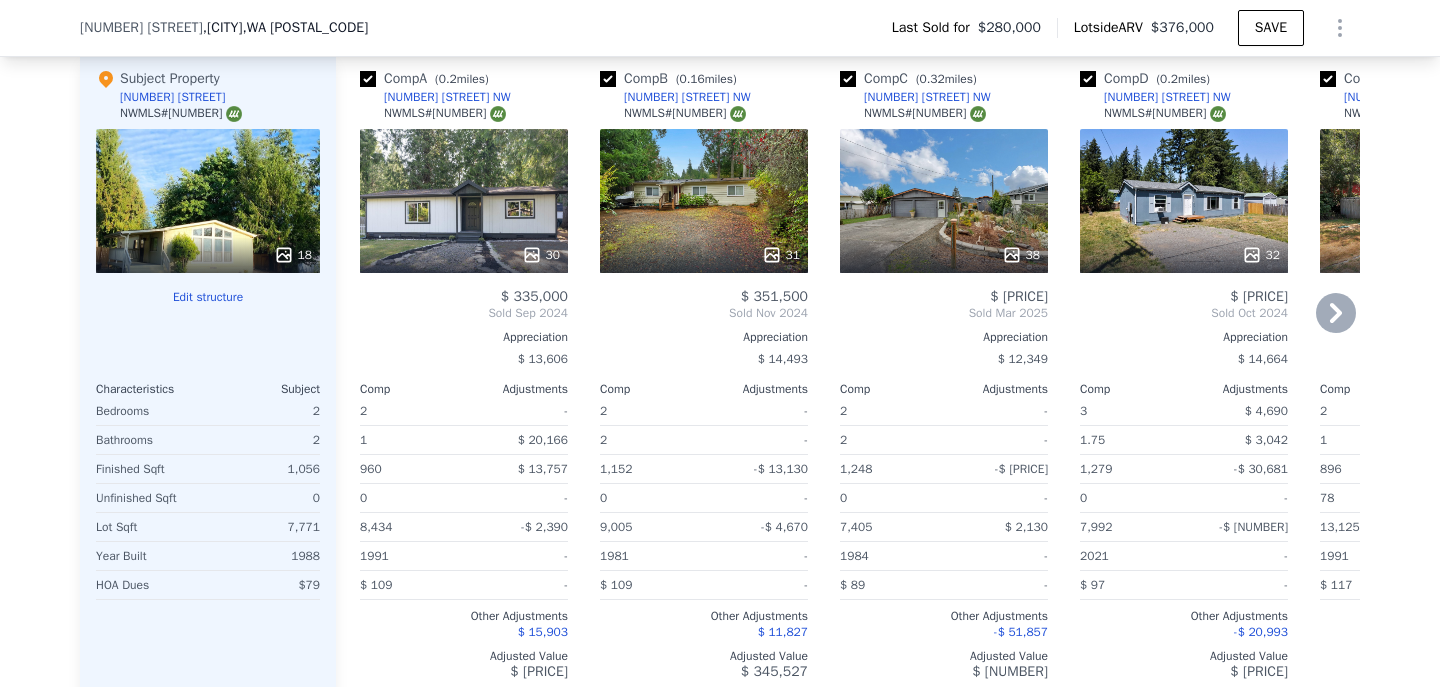 scroll, scrollTop: 2241, scrollLeft: 0, axis: vertical 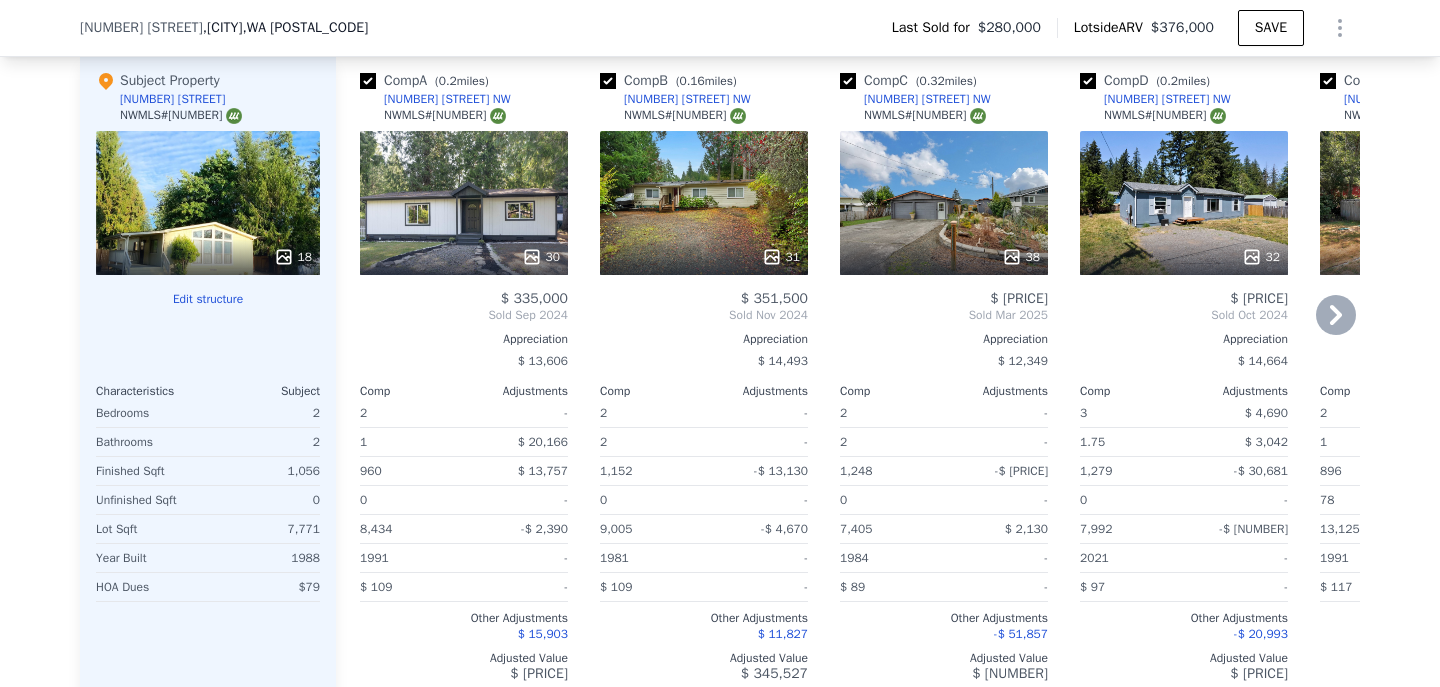 click on "38" at bounding box center (944, 257) 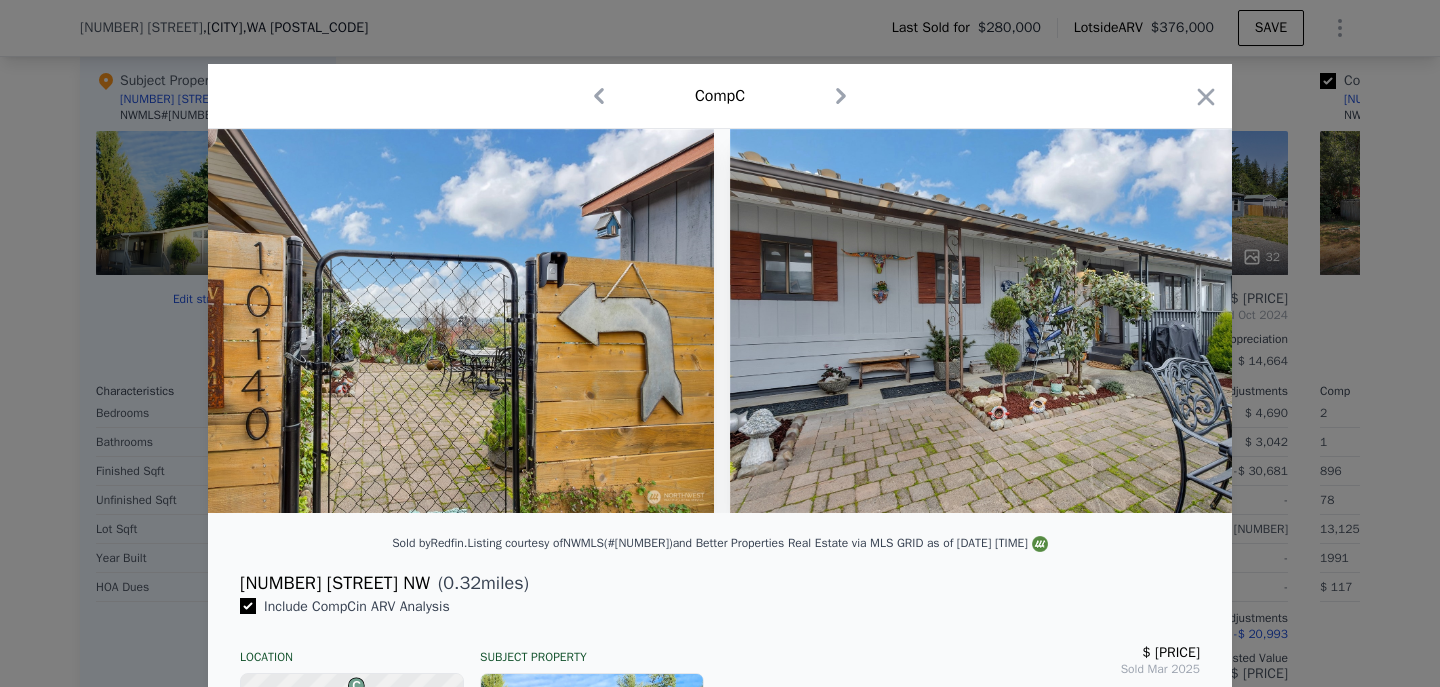 scroll, scrollTop: 0, scrollLeft: 1580, axis: horizontal 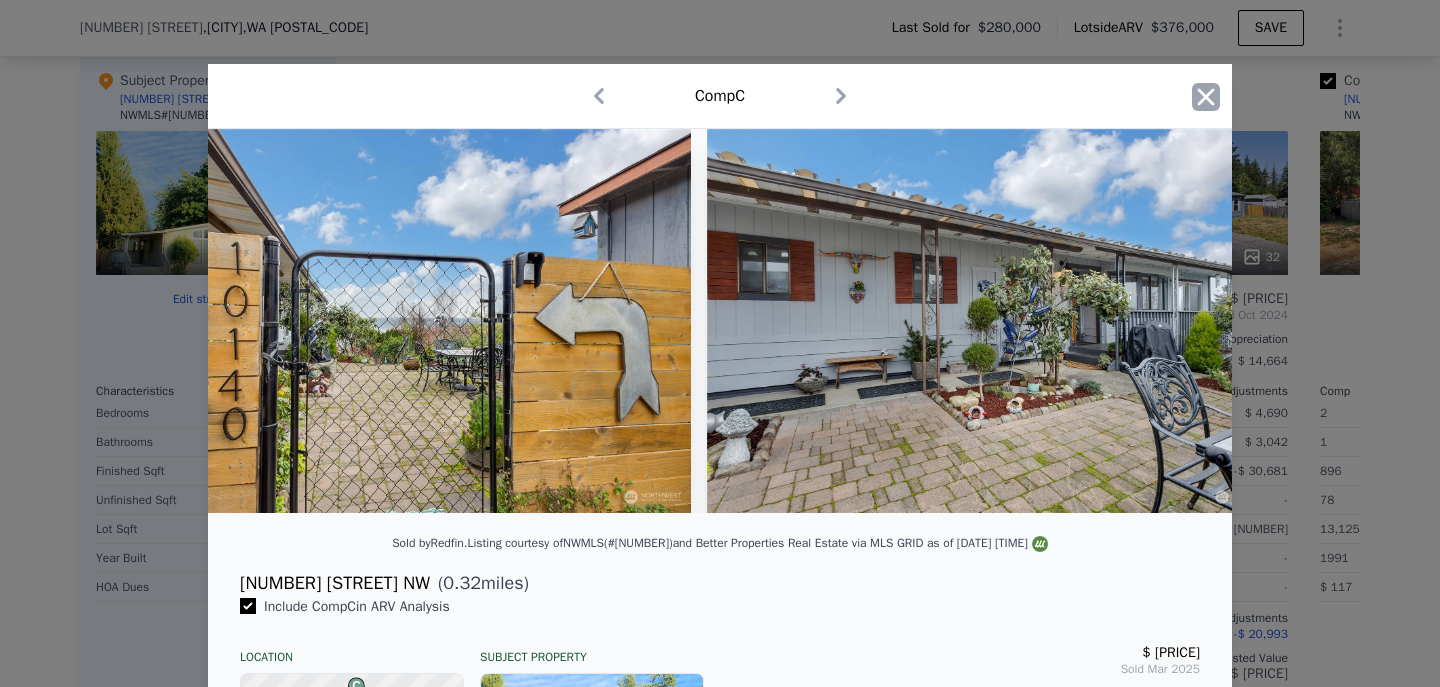 click 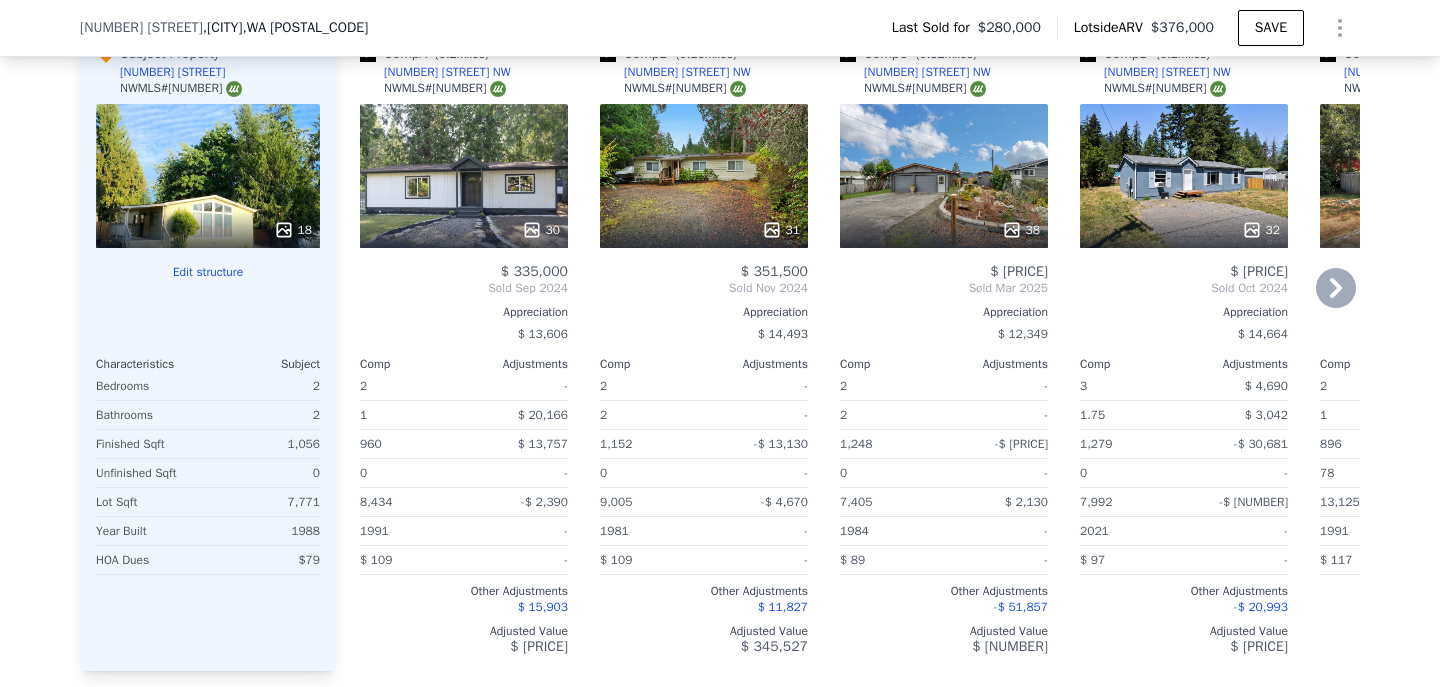 scroll, scrollTop: 2270, scrollLeft: 0, axis: vertical 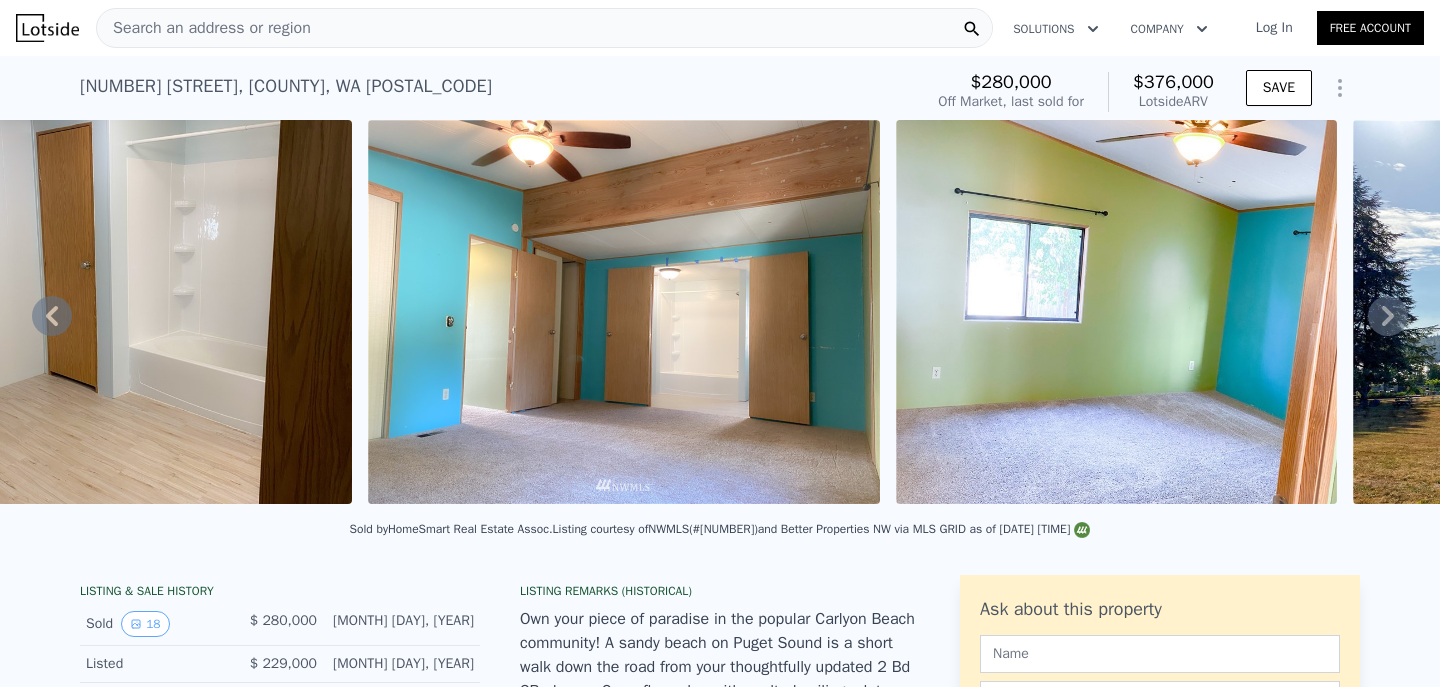 click on "Search an address or region" at bounding box center (544, 28) 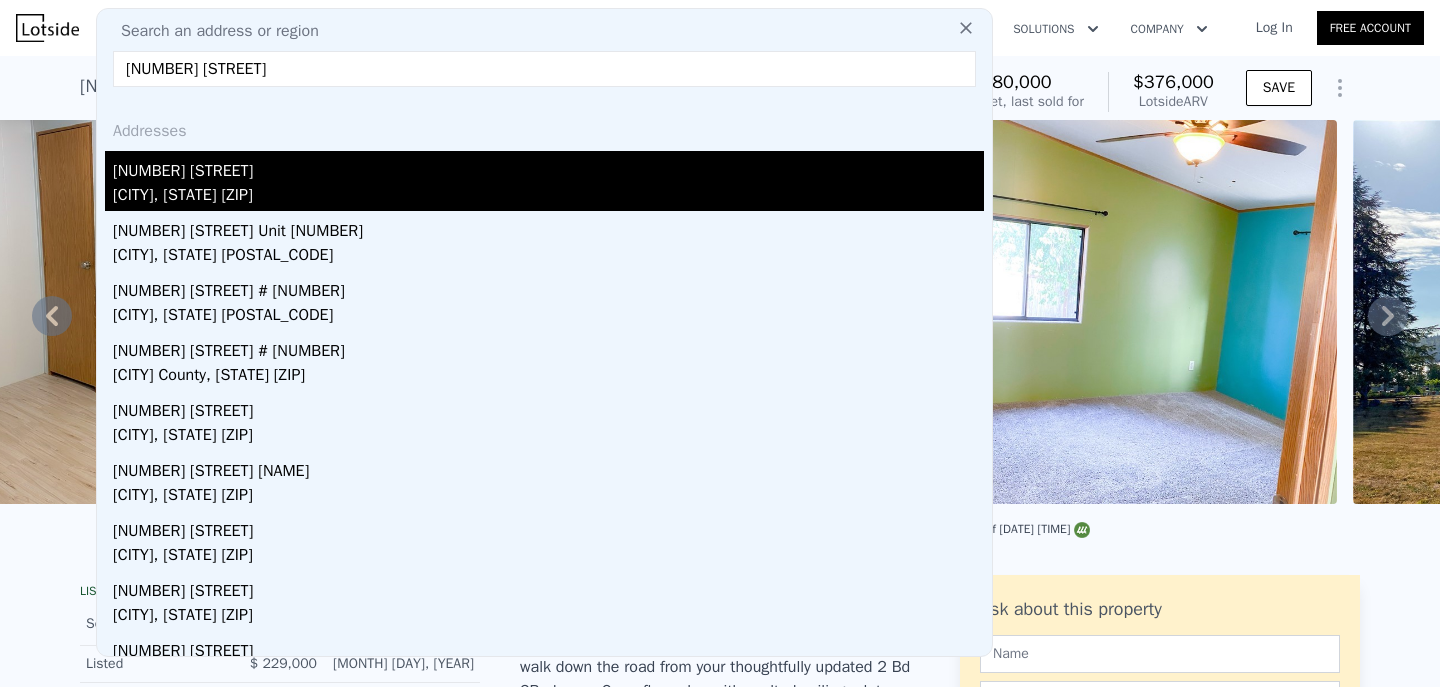 type on "[NUMBER] [STREET]" 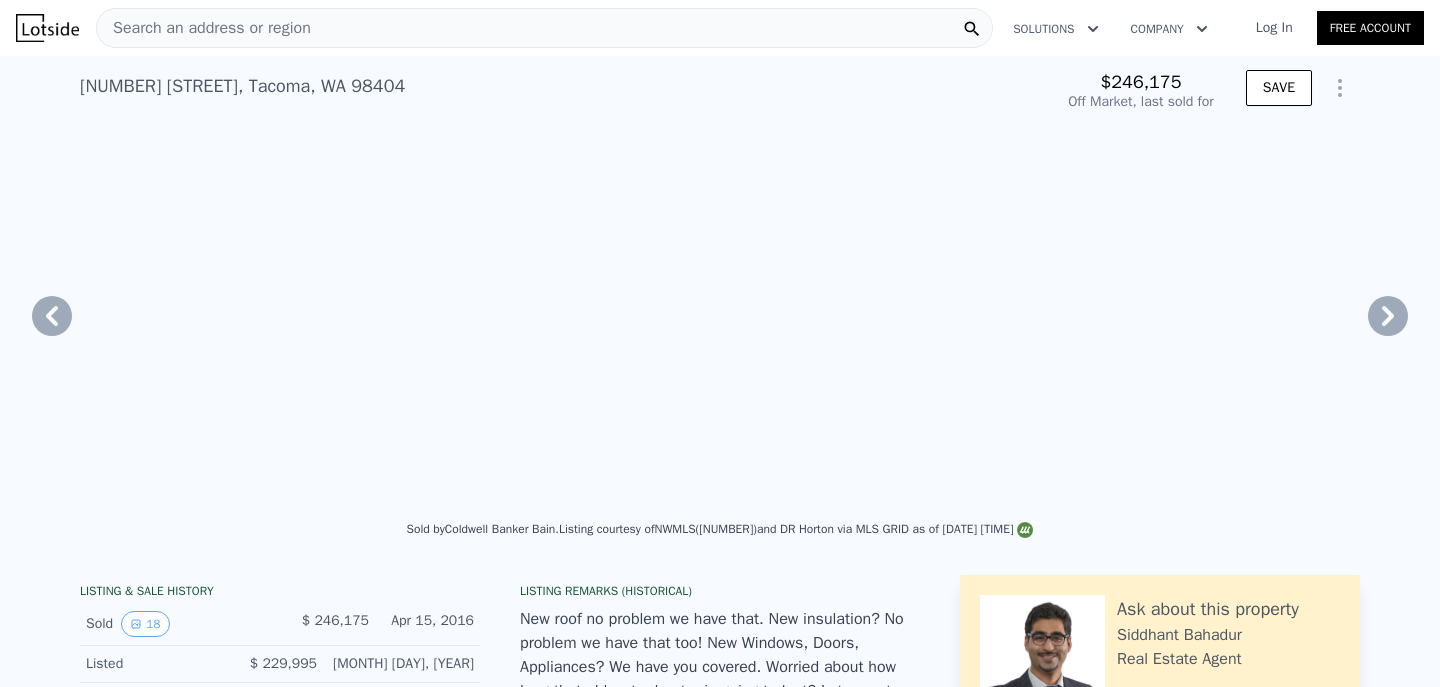 type on "$ 606,000" 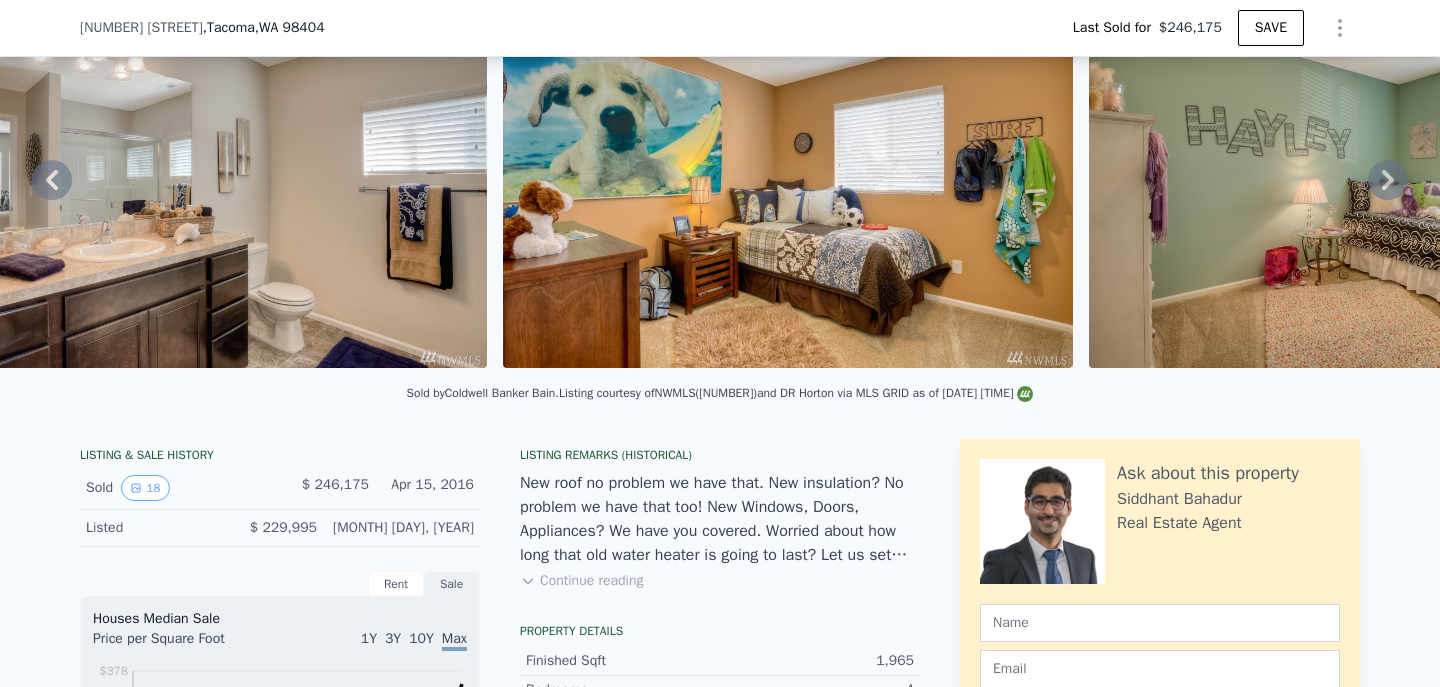 scroll, scrollTop: 134, scrollLeft: 0, axis: vertical 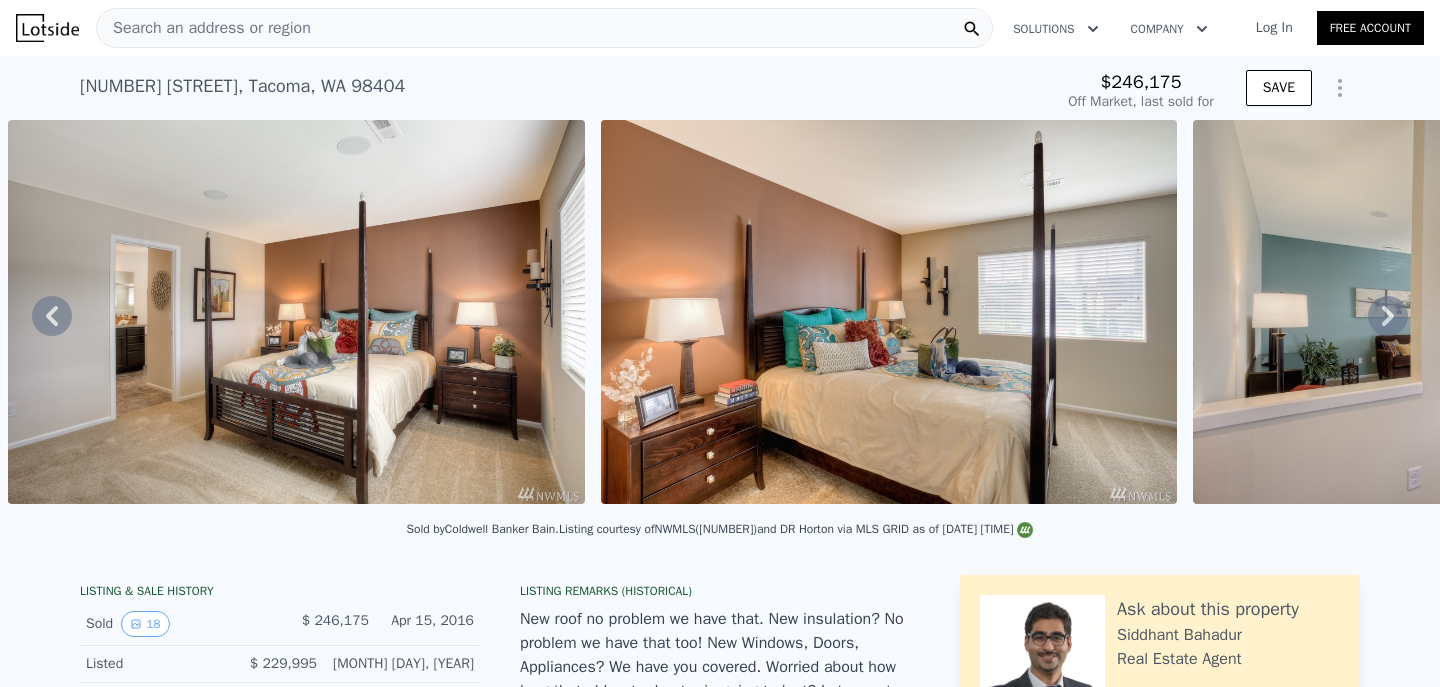 click on "Search an address or region" at bounding box center [544, 28] 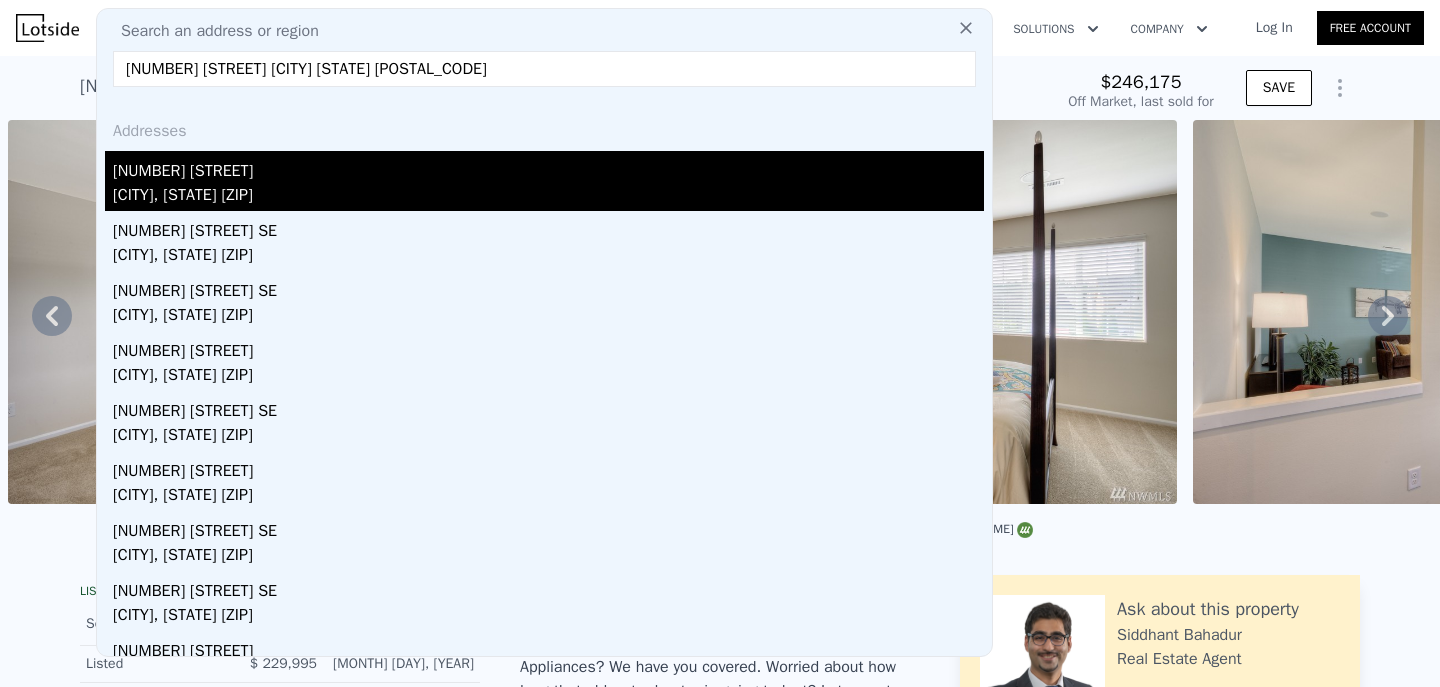 type on "[NUMBER] [STREET] [CITY] [STATE] [POSTAL_CODE]" 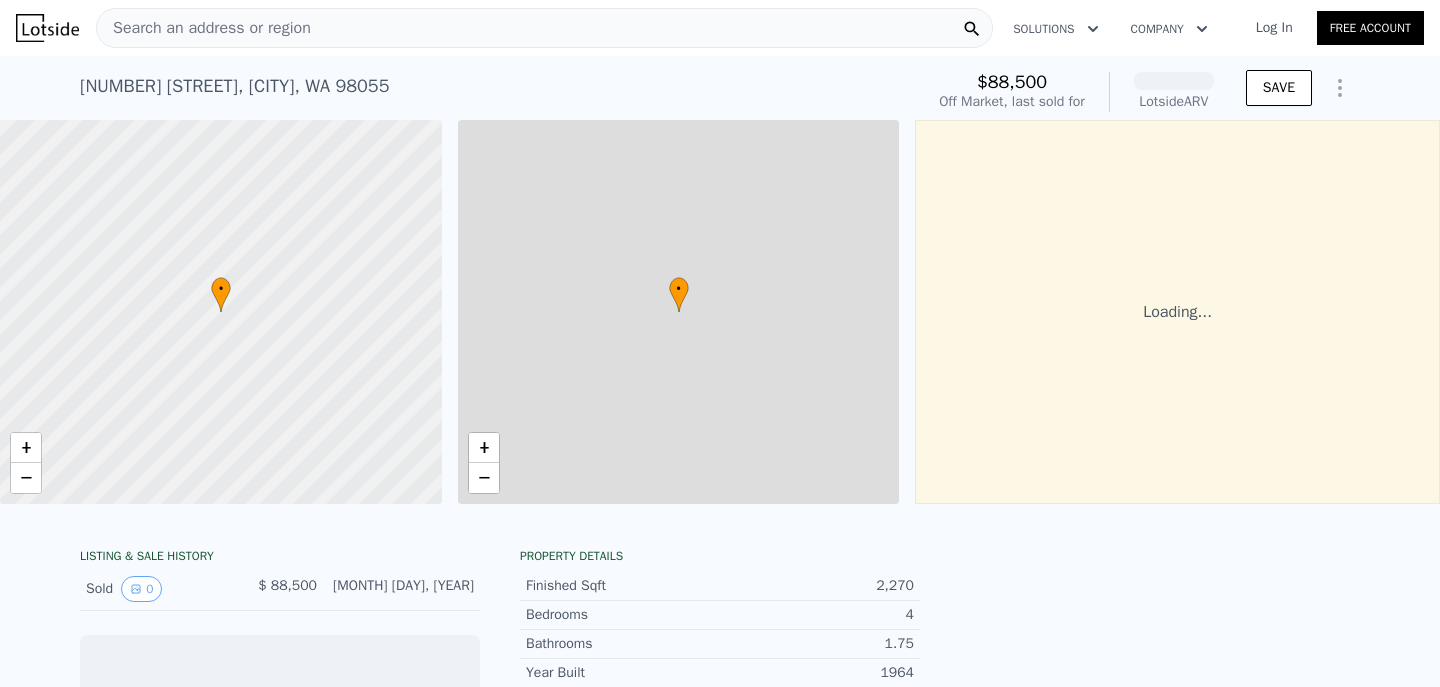 scroll, scrollTop: 0, scrollLeft: 8, axis: horizontal 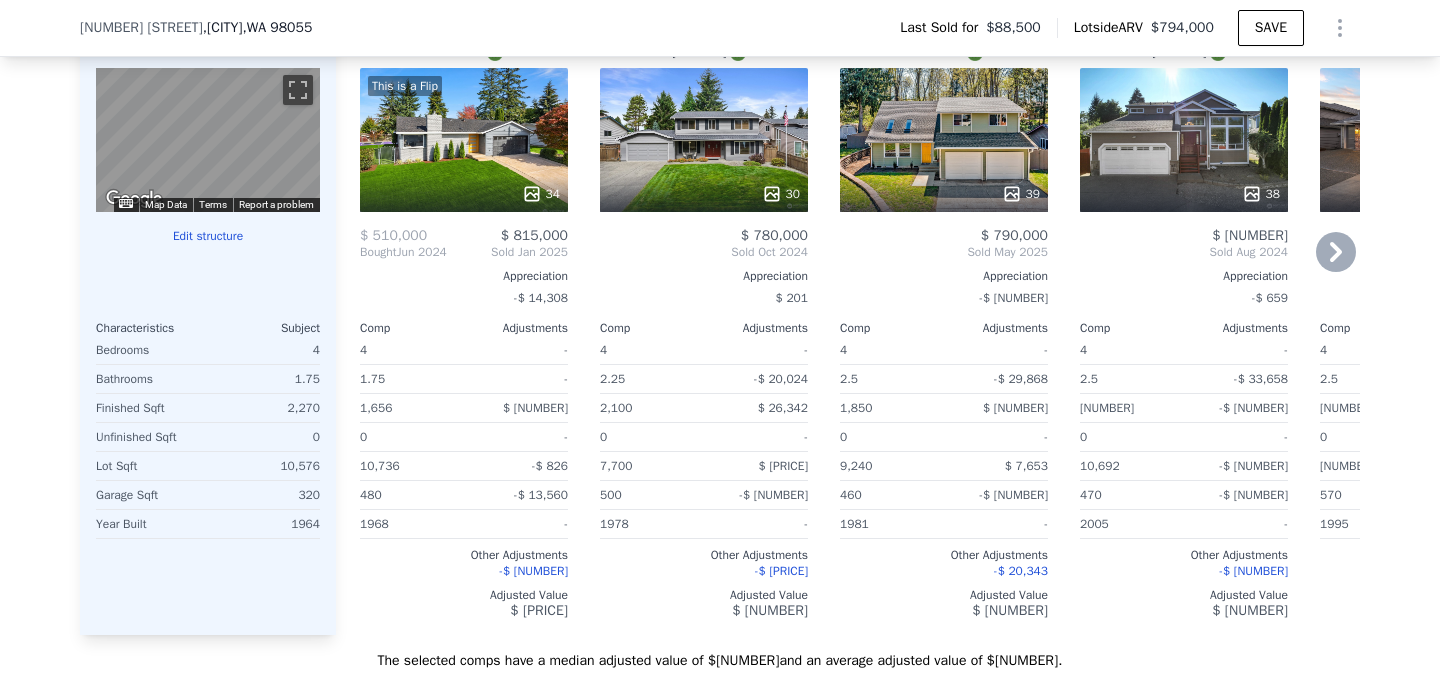 click on "This is a Flip 34" at bounding box center (464, 140) 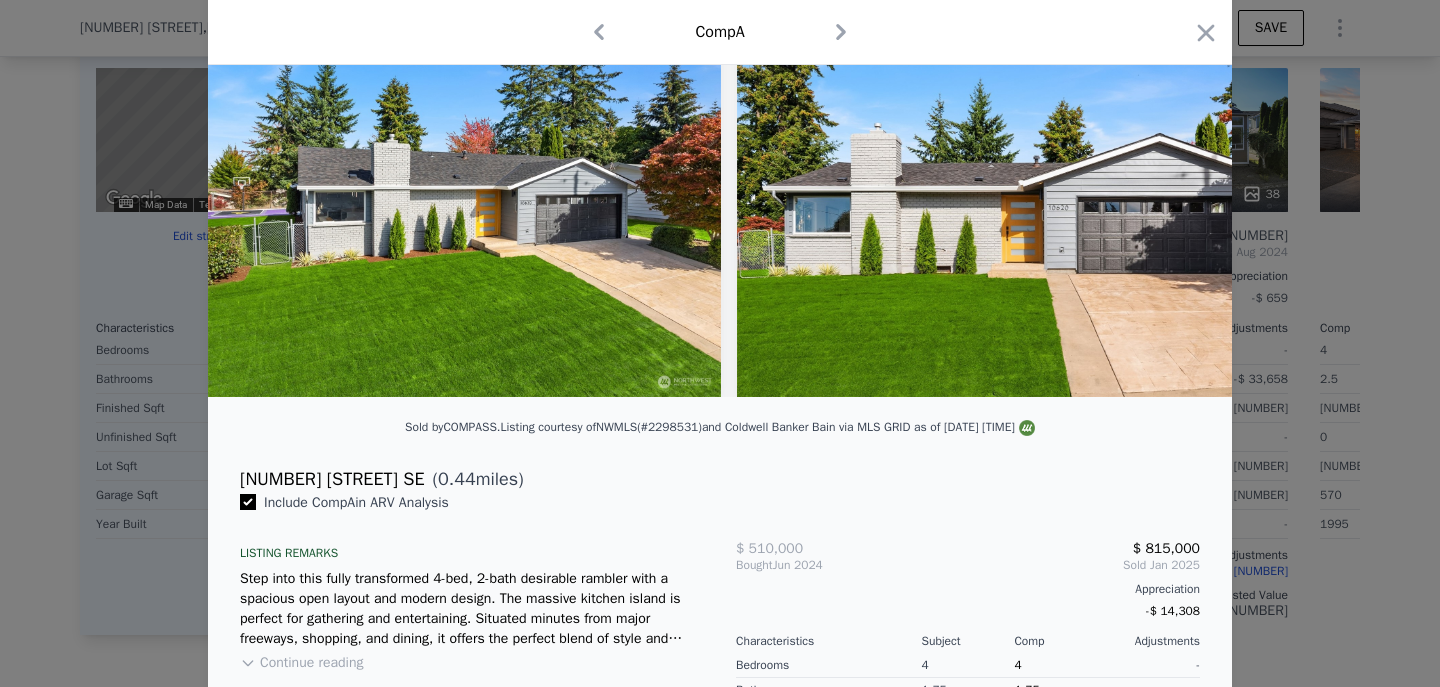 scroll, scrollTop: 116, scrollLeft: 0, axis: vertical 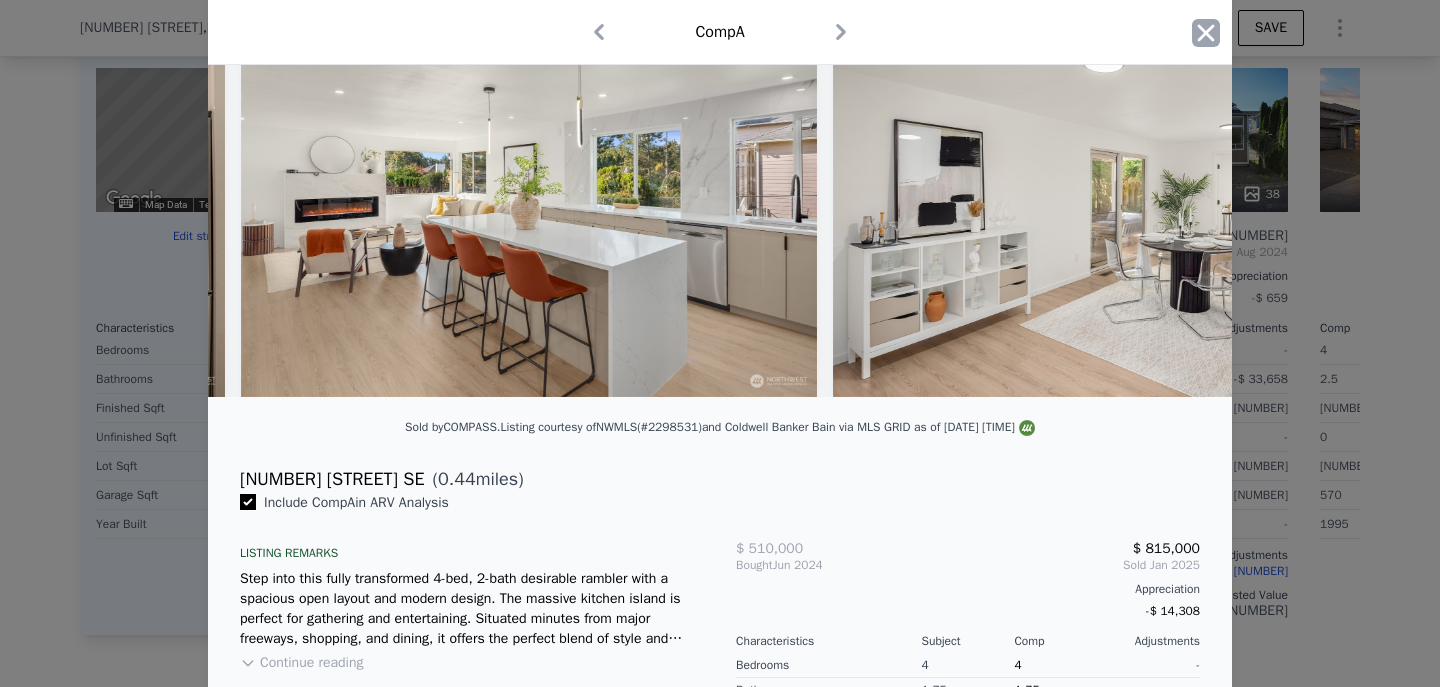 click 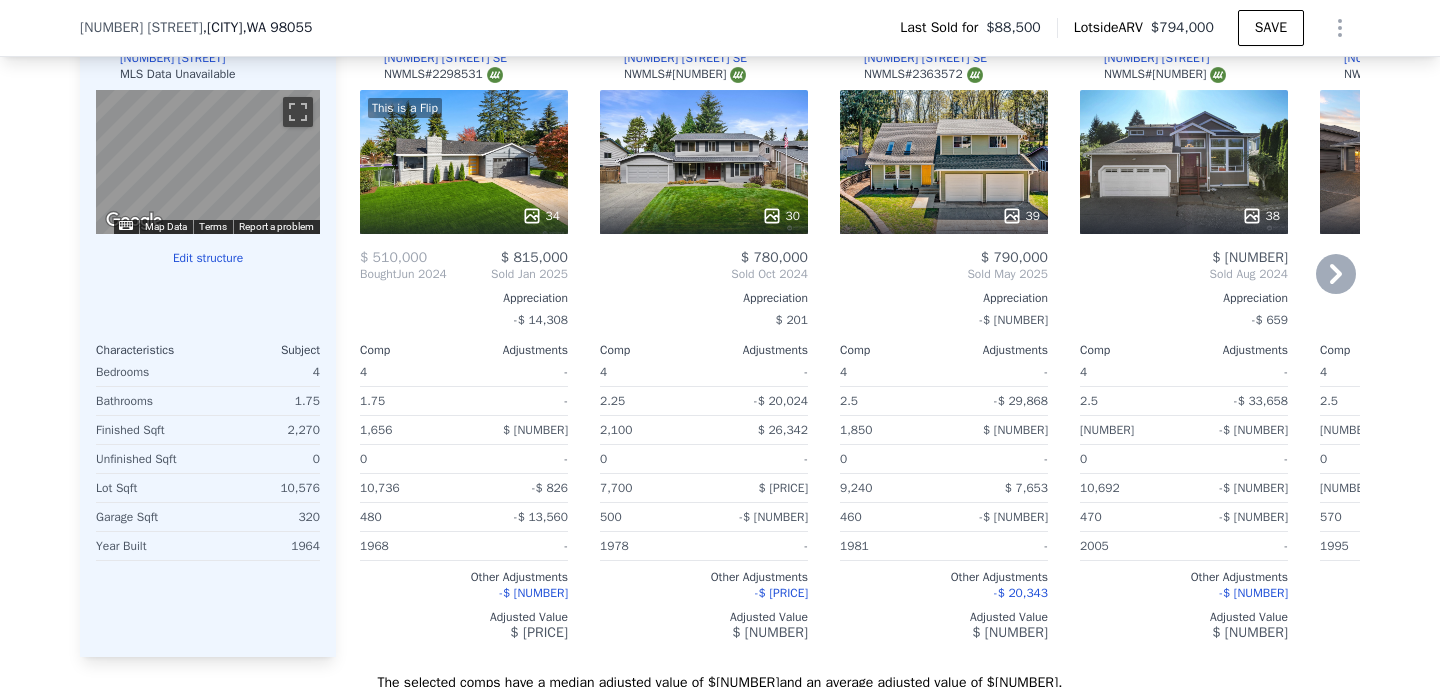 scroll, scrollTop: 2111, scrollLeft: 0, axis: vertical 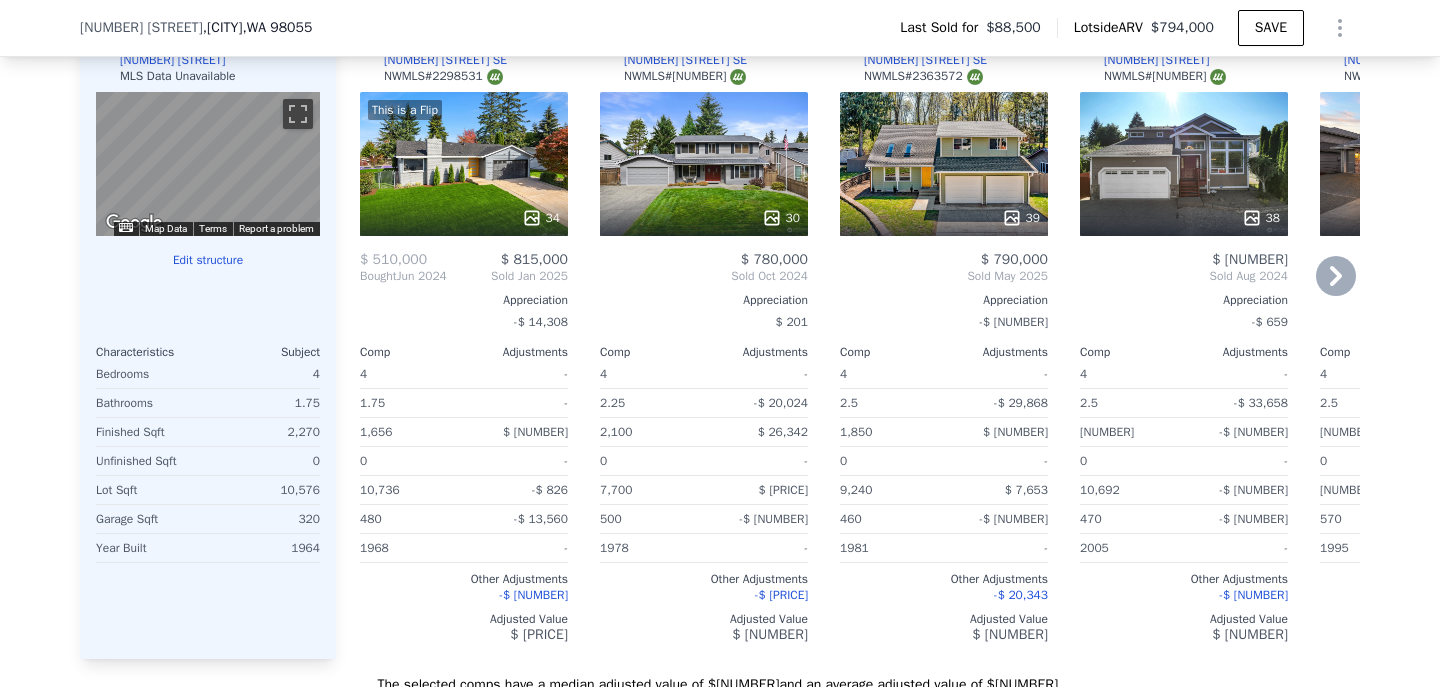 click on "34" at bounding box center (464, 218) 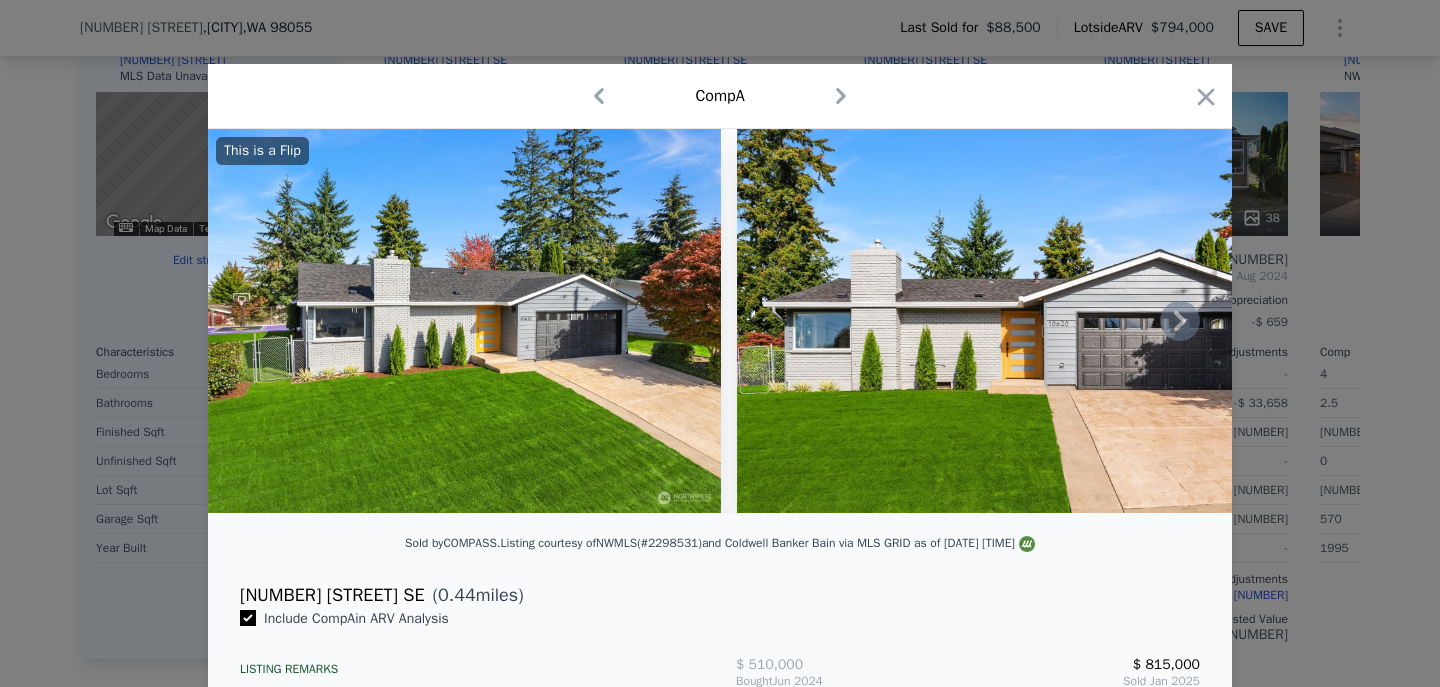 click 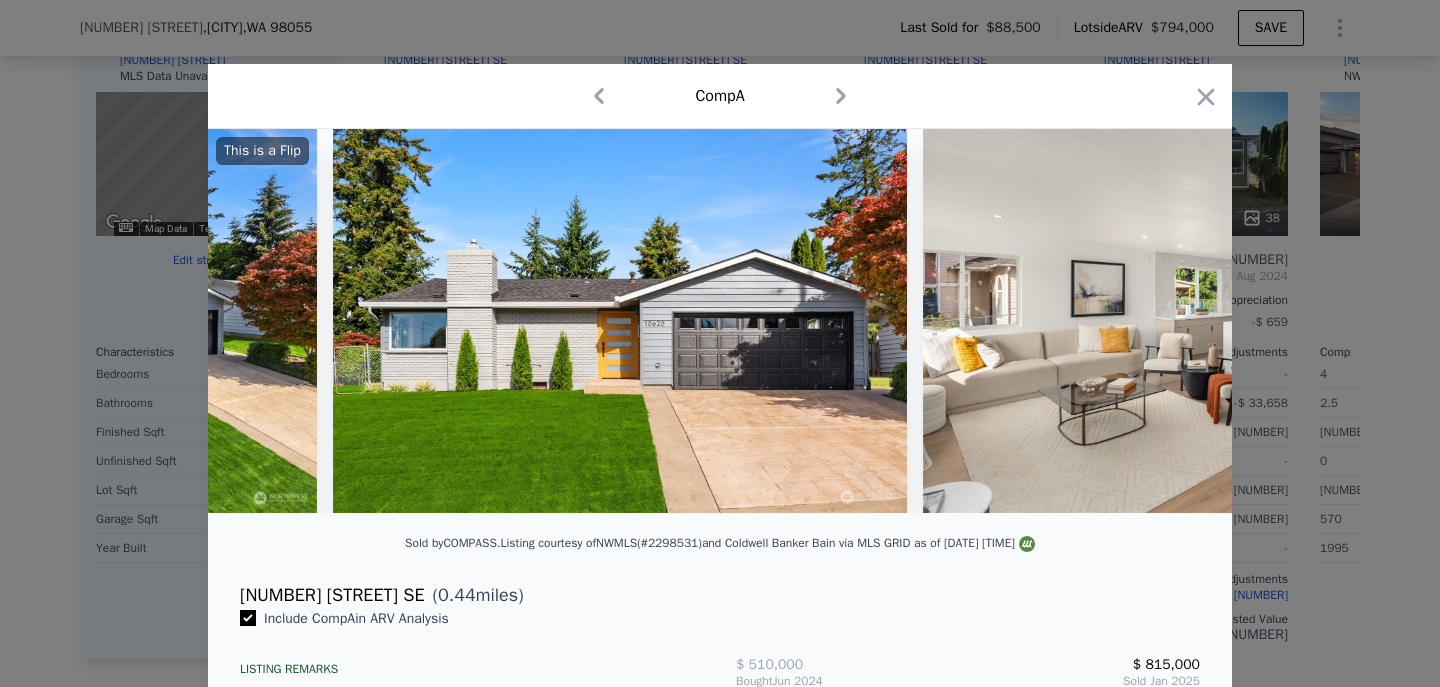 scroll, scrollTop: 0, scrollLeft: 480, axis: horizontal 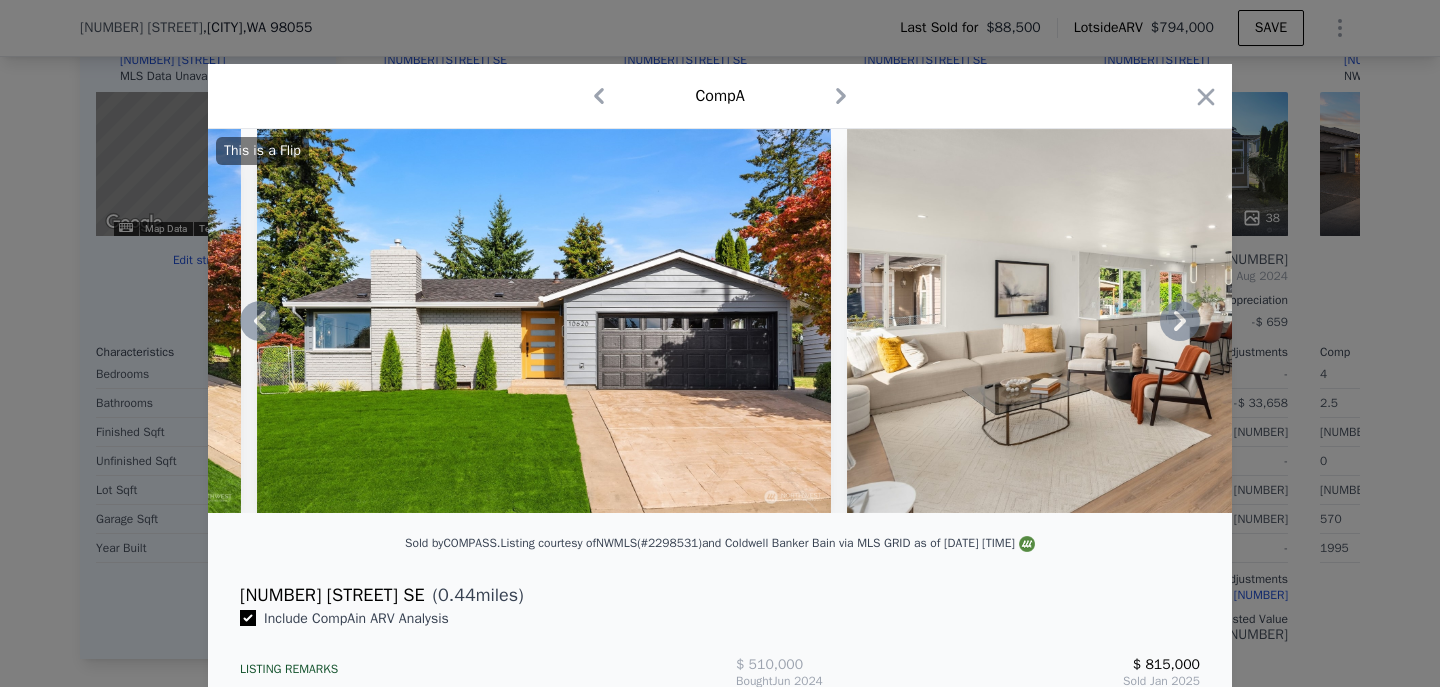 click 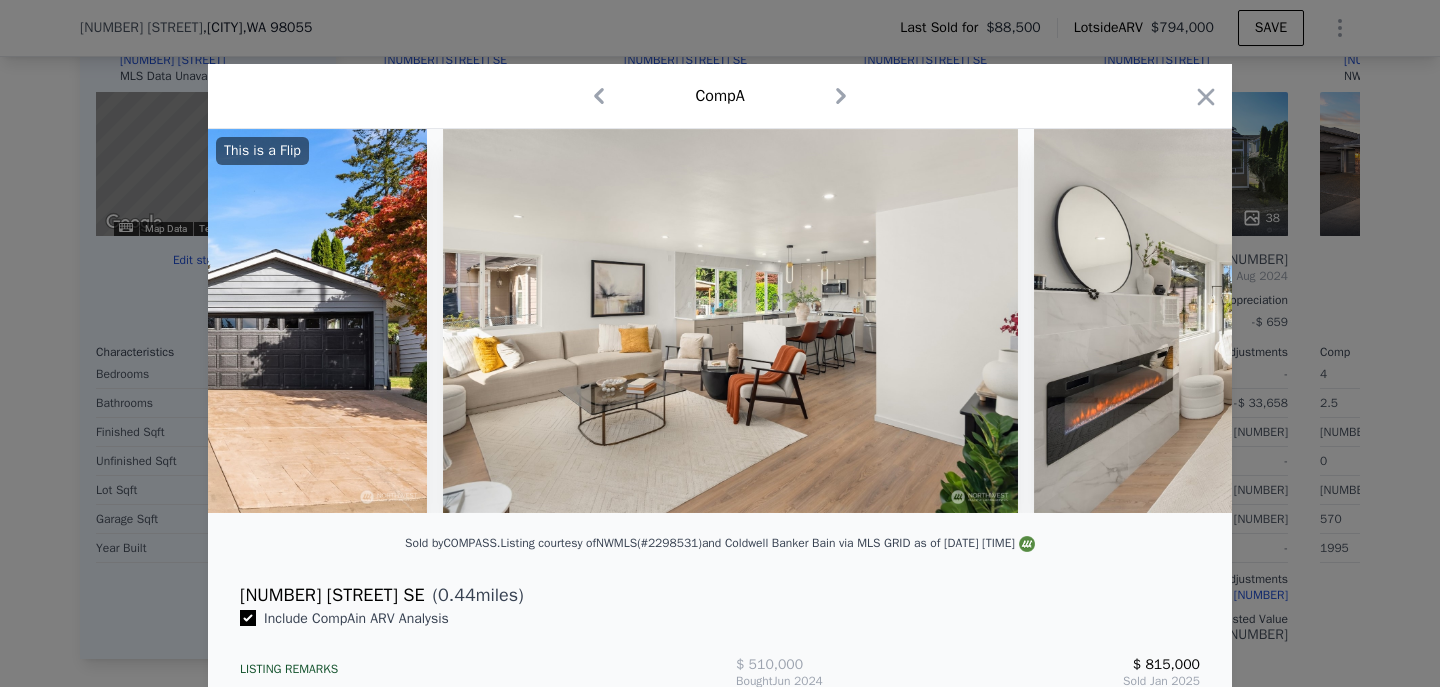 scroll, scrollTop: 0, scrollLeft: 960, axis: horizontal 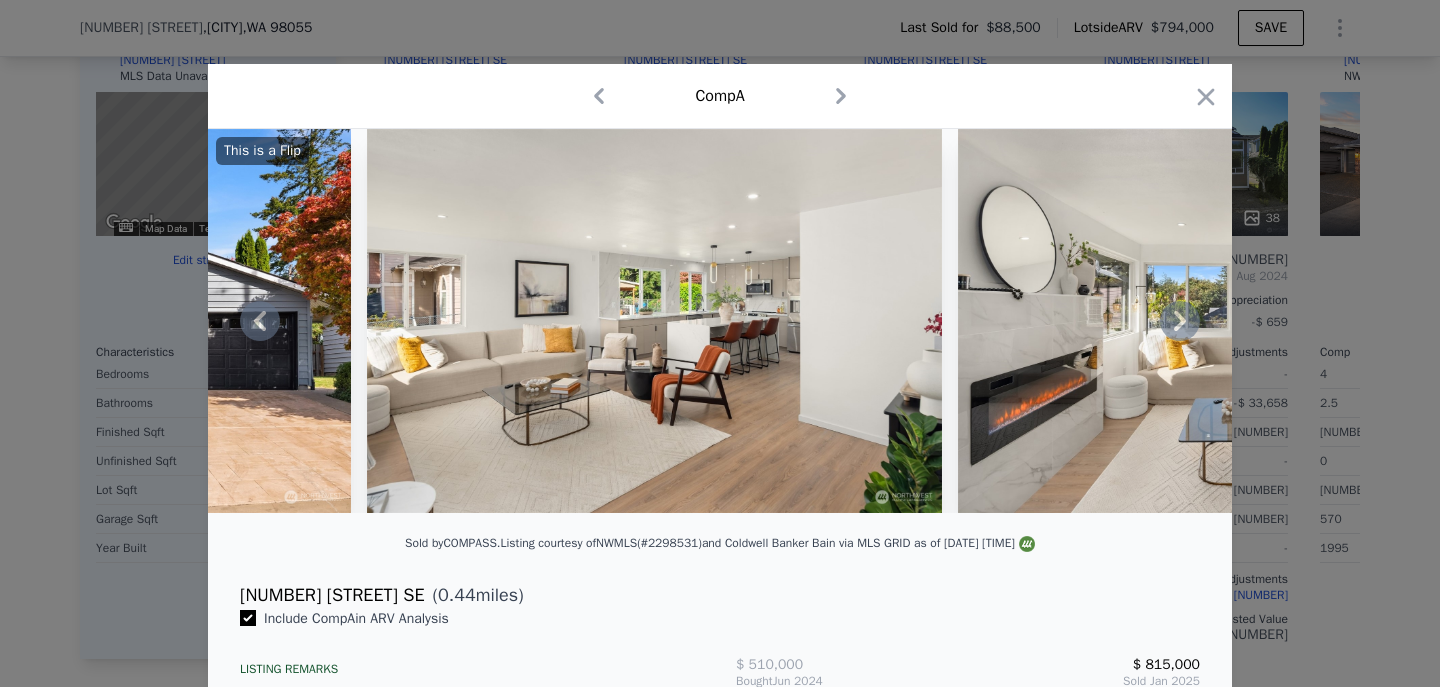click 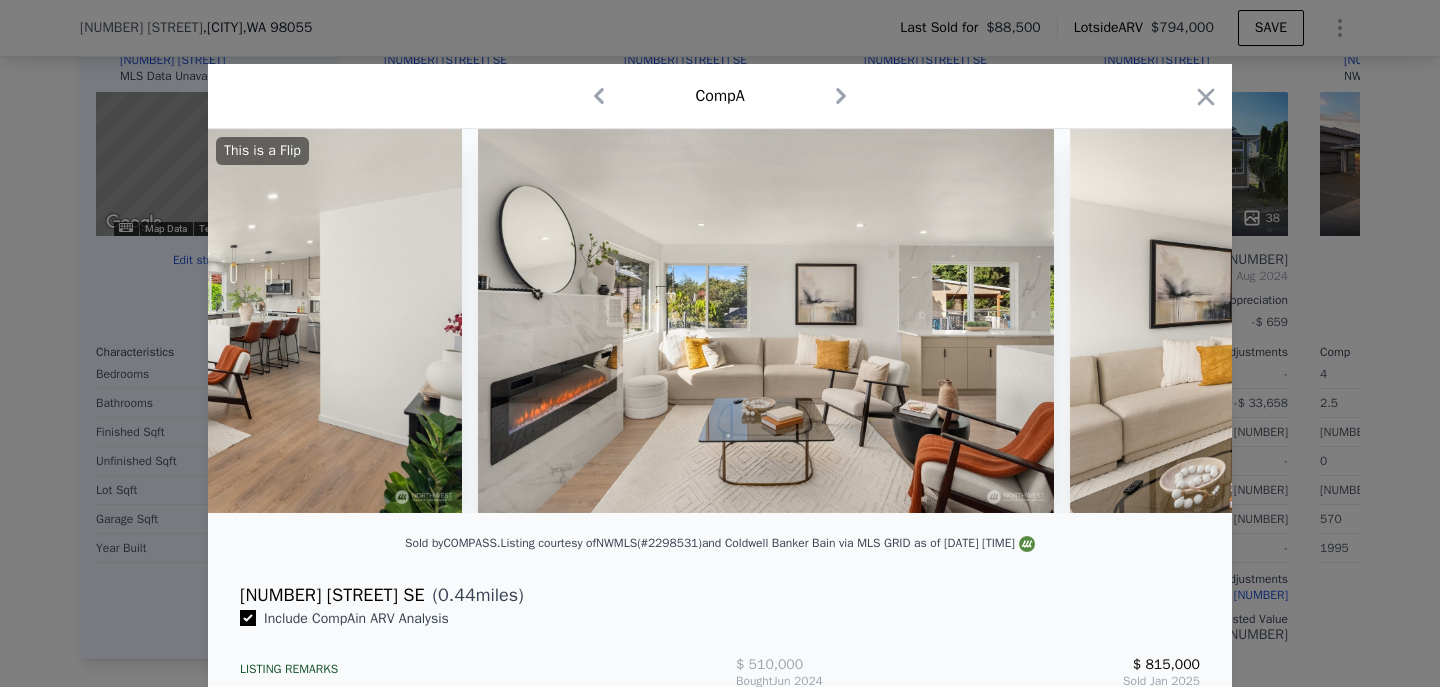 scroll, scrollTop: 0, scrollLeft: 1920, axis: horizontal 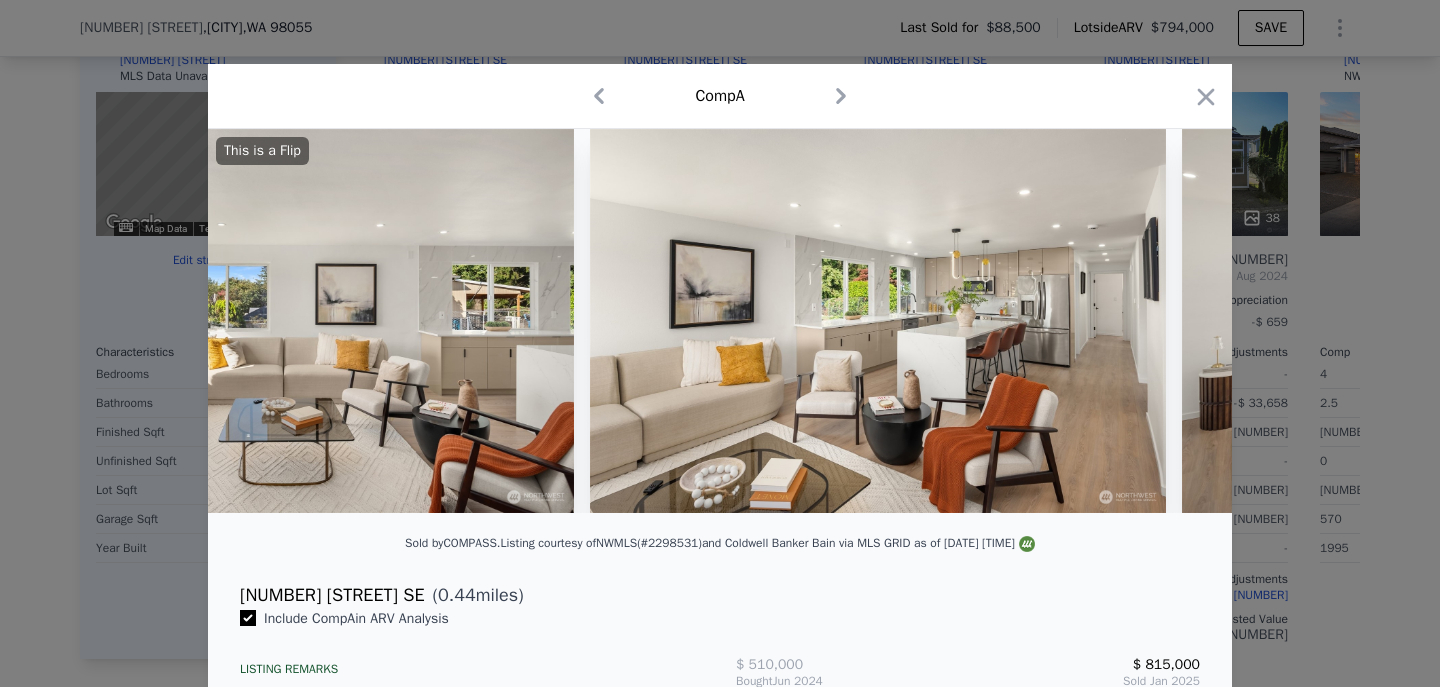 click on "This is a Flip" at bounding box center [720, 321] 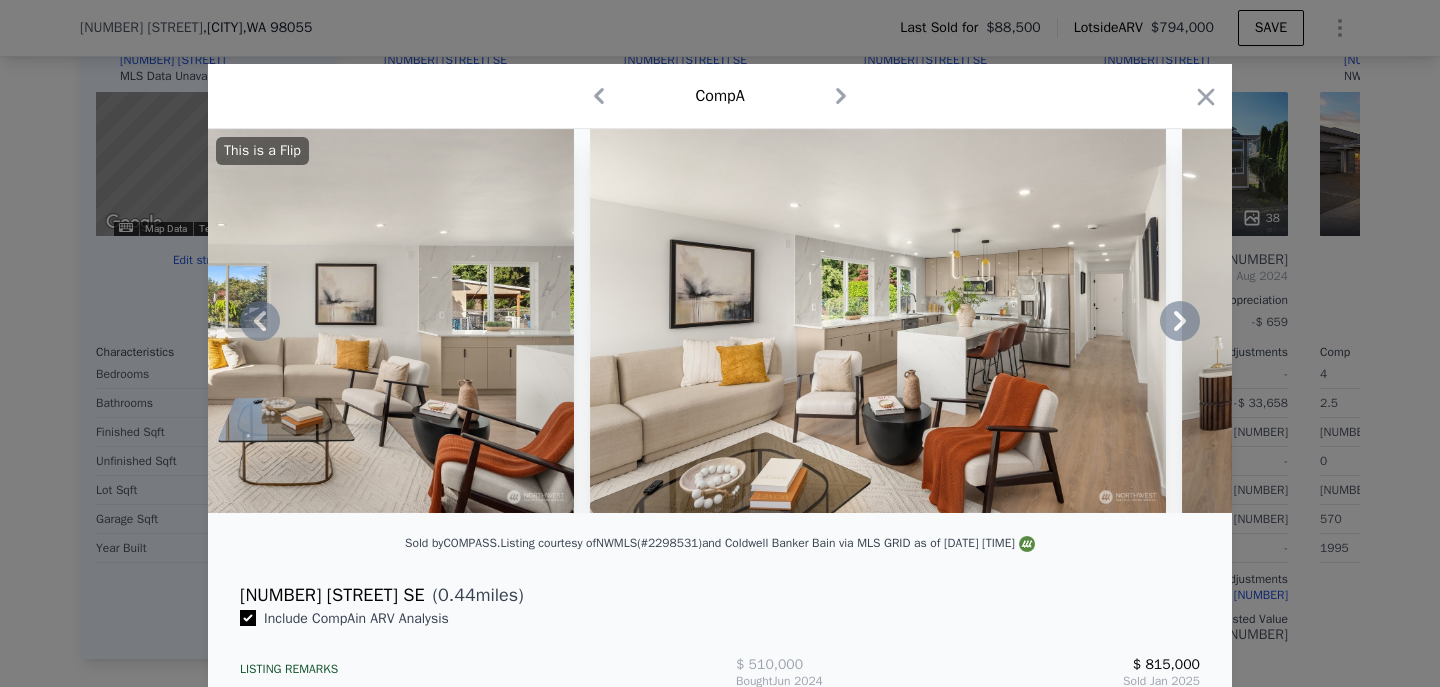 click 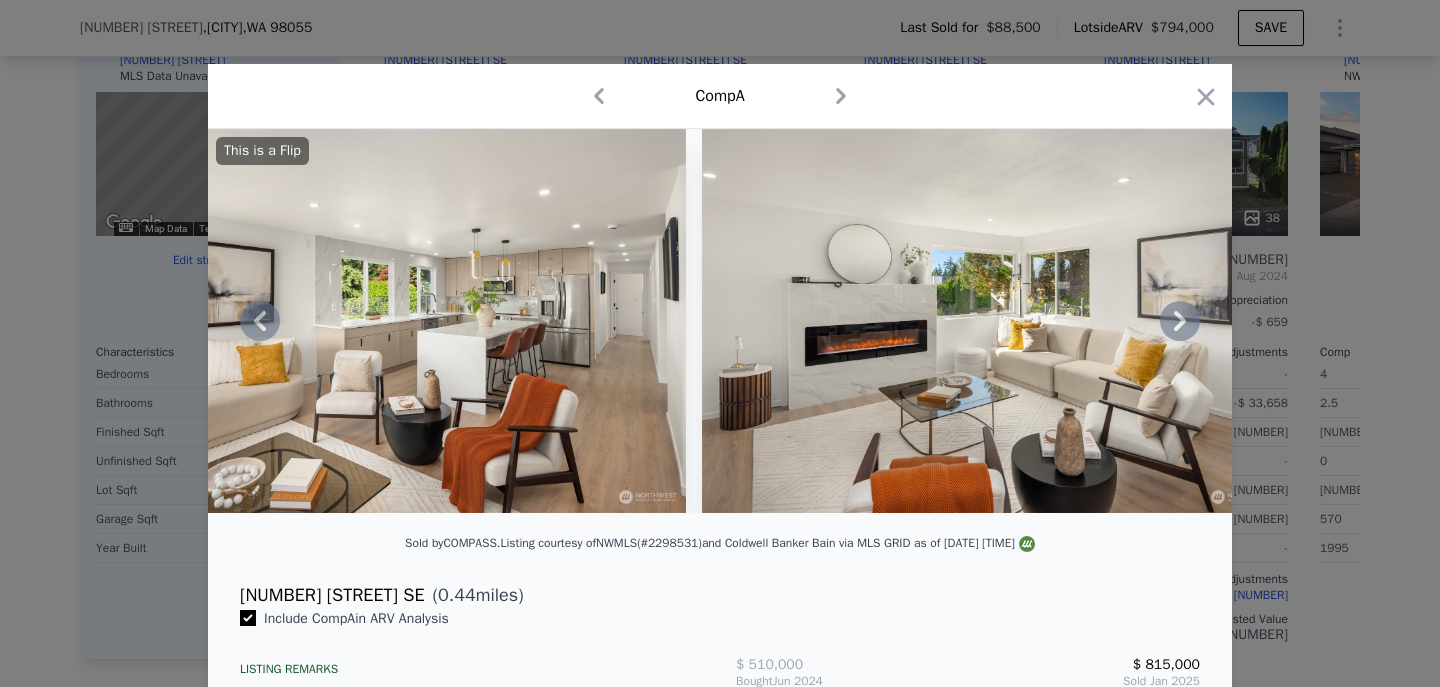 click 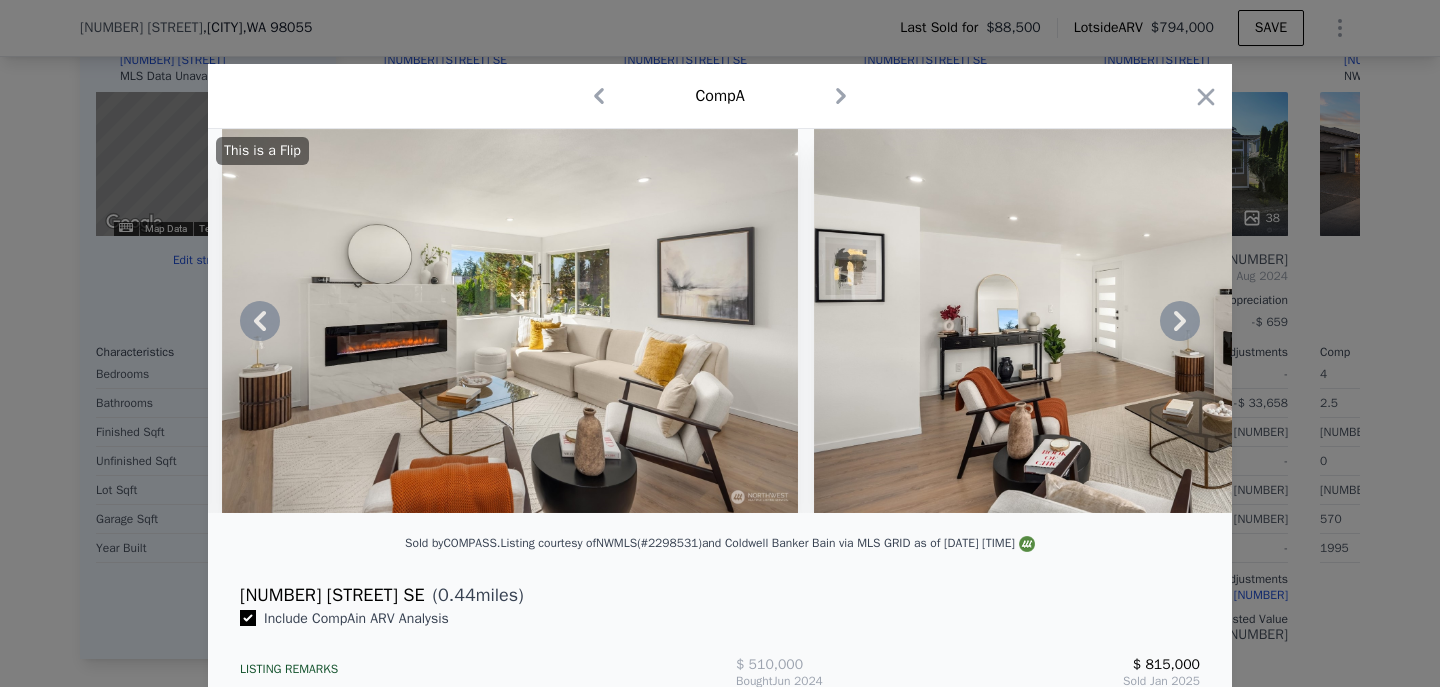 click 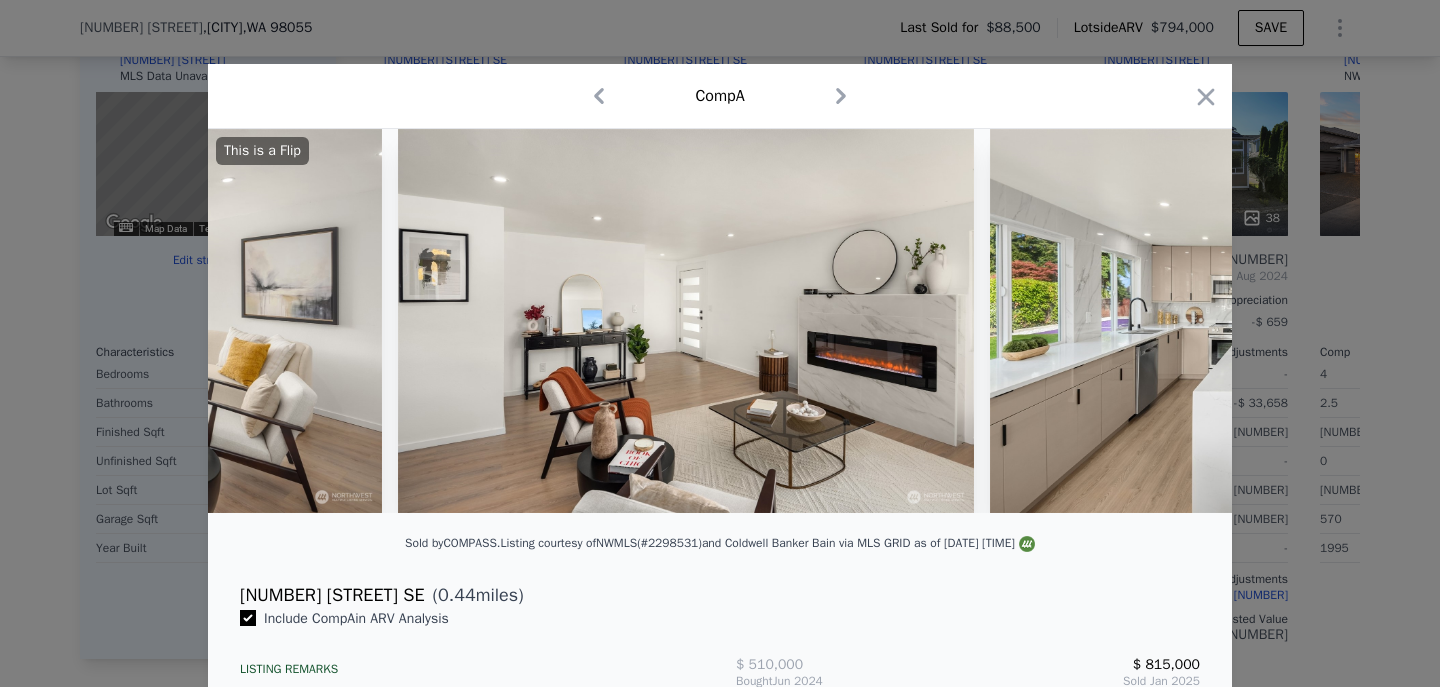 scroll, scrollTop: 0, scrollLeft: 3360, axis: horizontal 